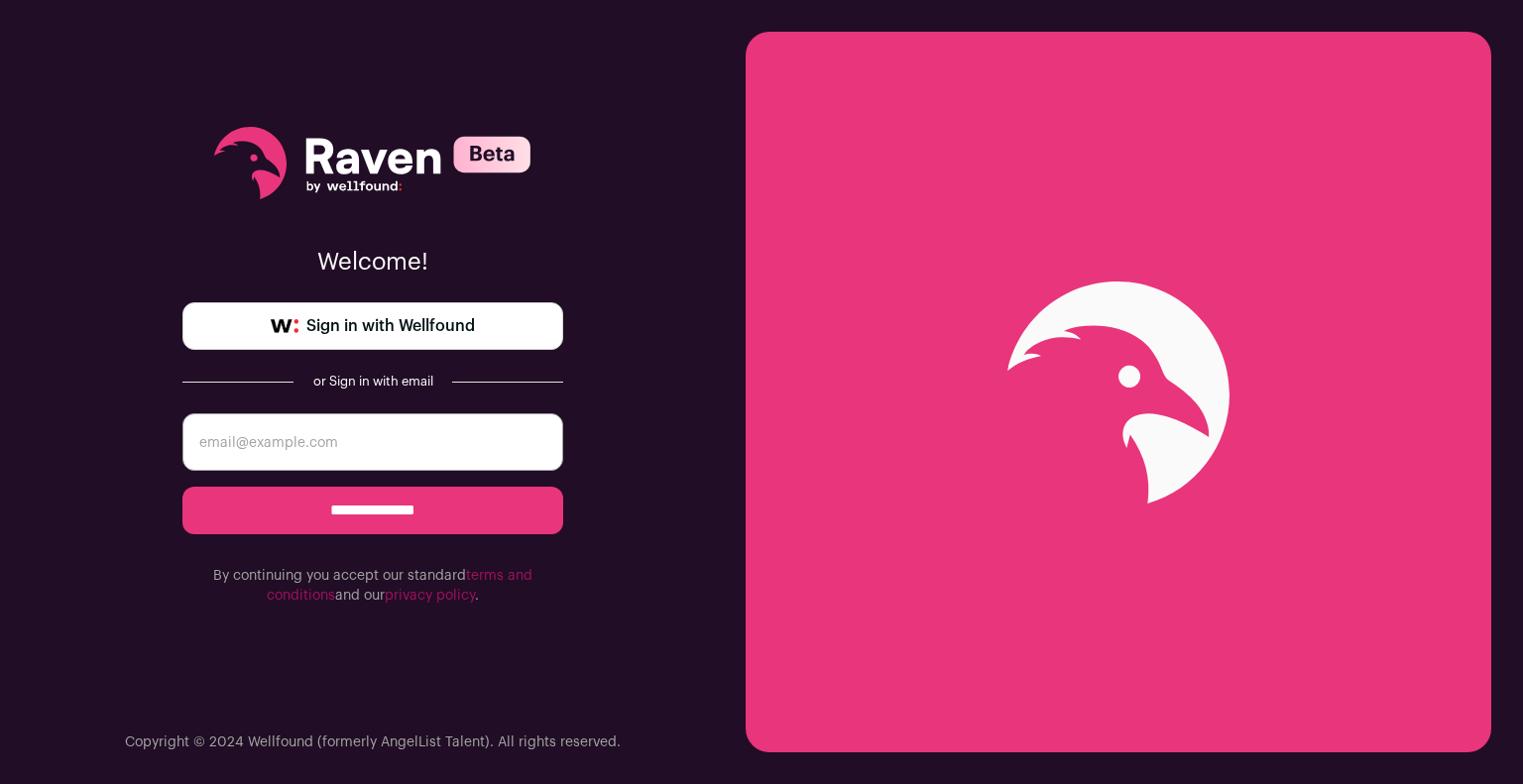 scroll, scrollTop: 0, scrollLeft: 0, axis: both 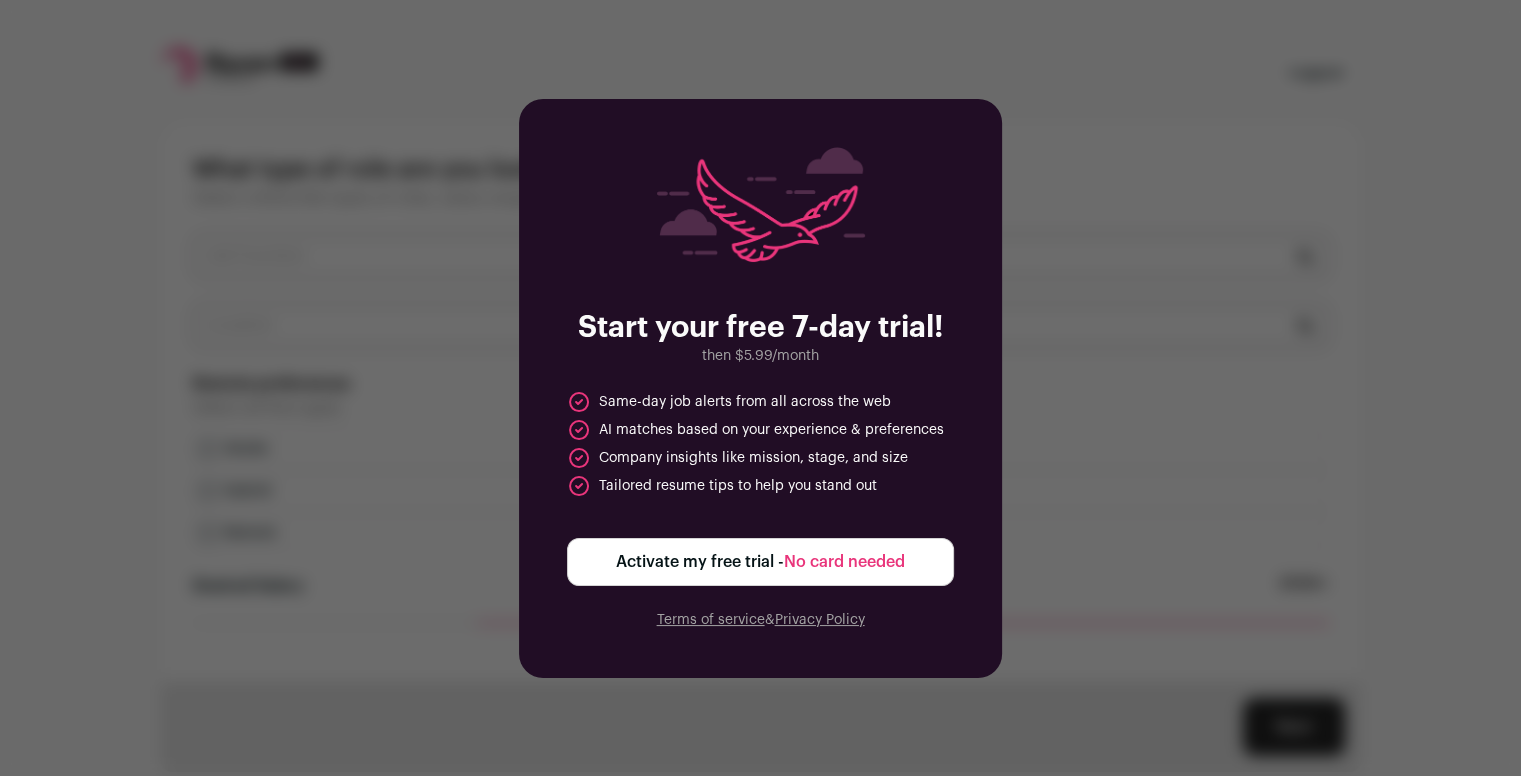 click on "Activate my free trial -
No card needed" at bounding box center (760, 562) 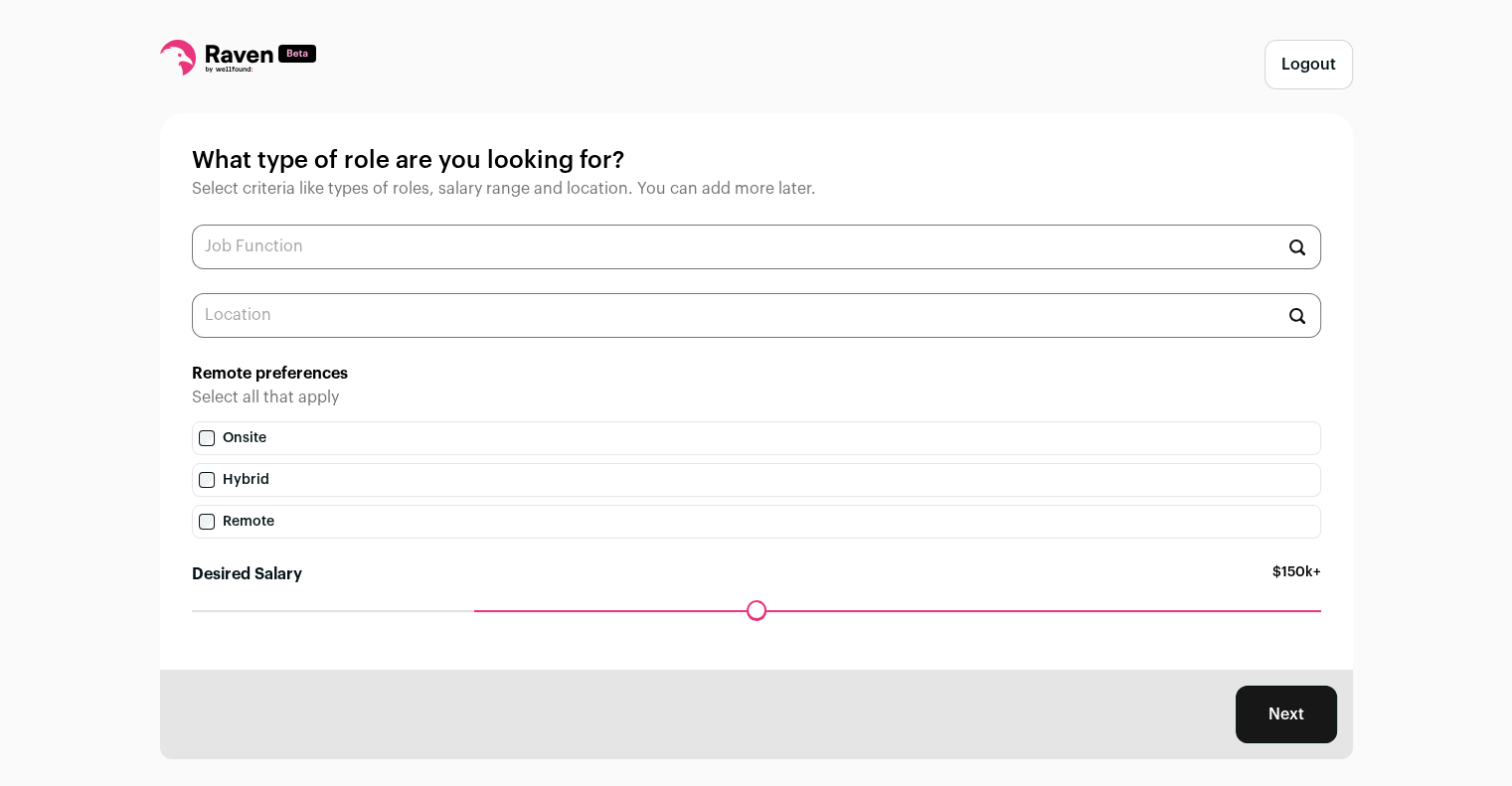 scroll, scrollTop: 0, scrollLeft: 0, axis: both 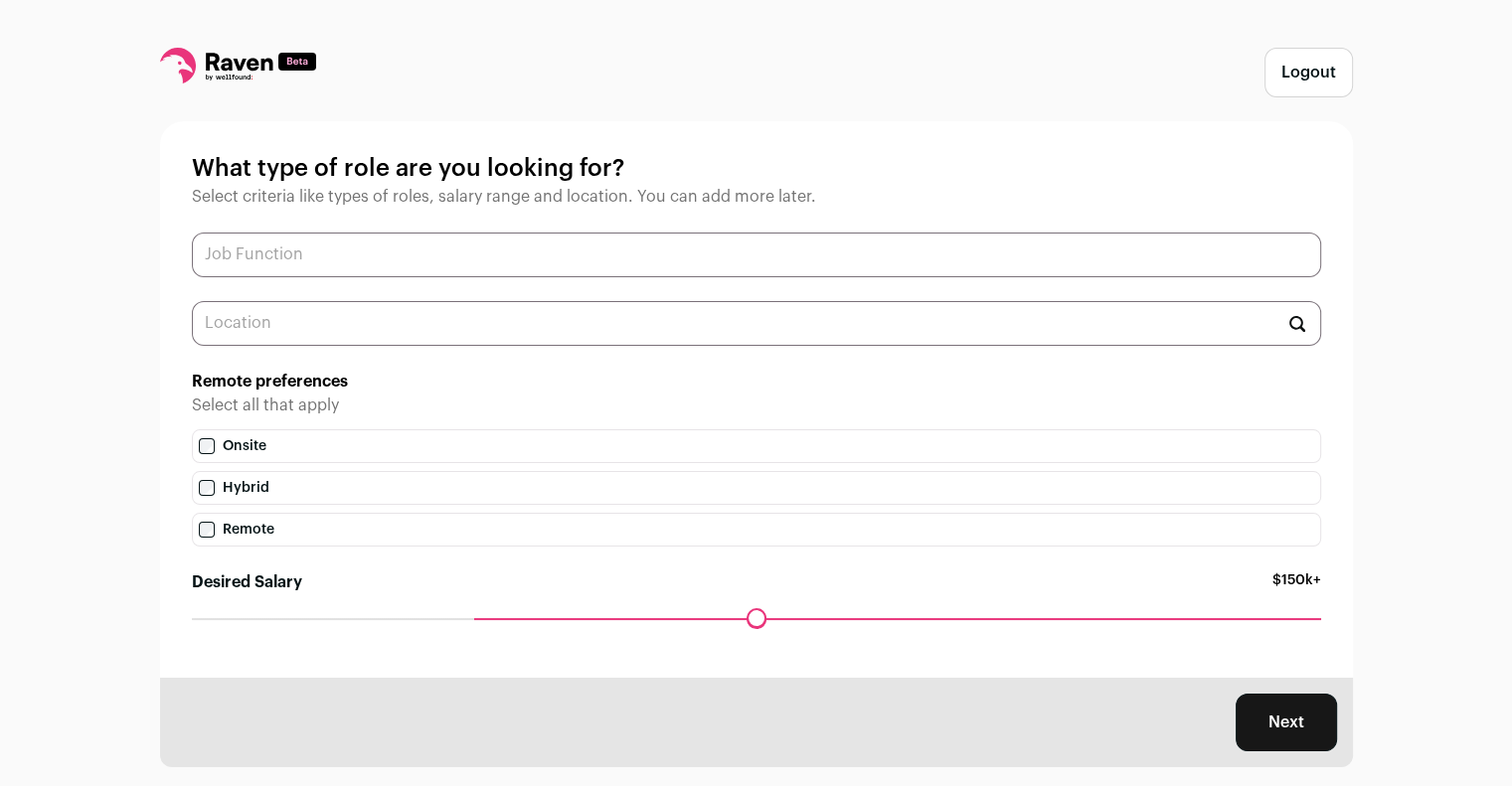 click at bounding box center [756, 254] 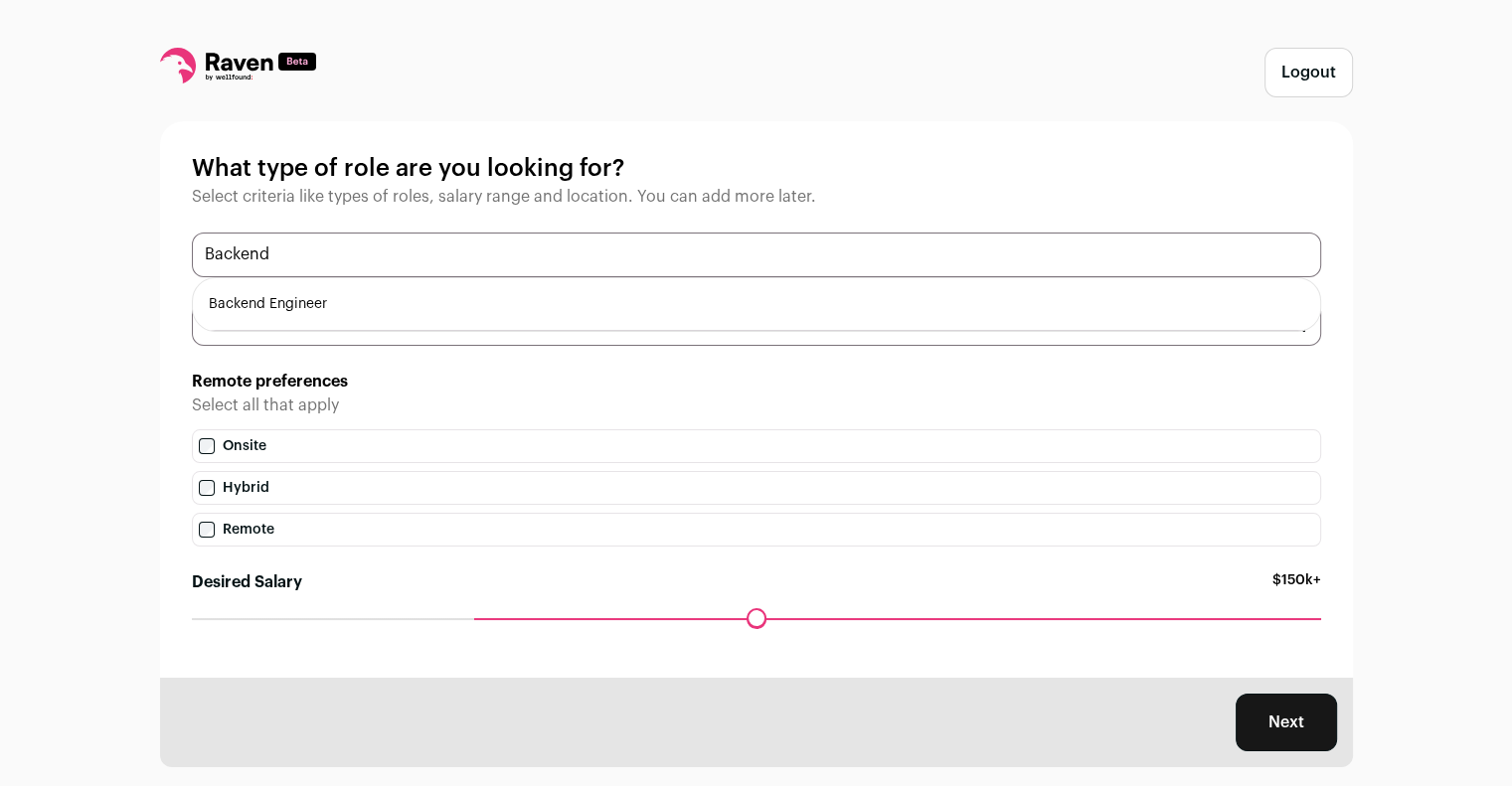 type on "Backend" 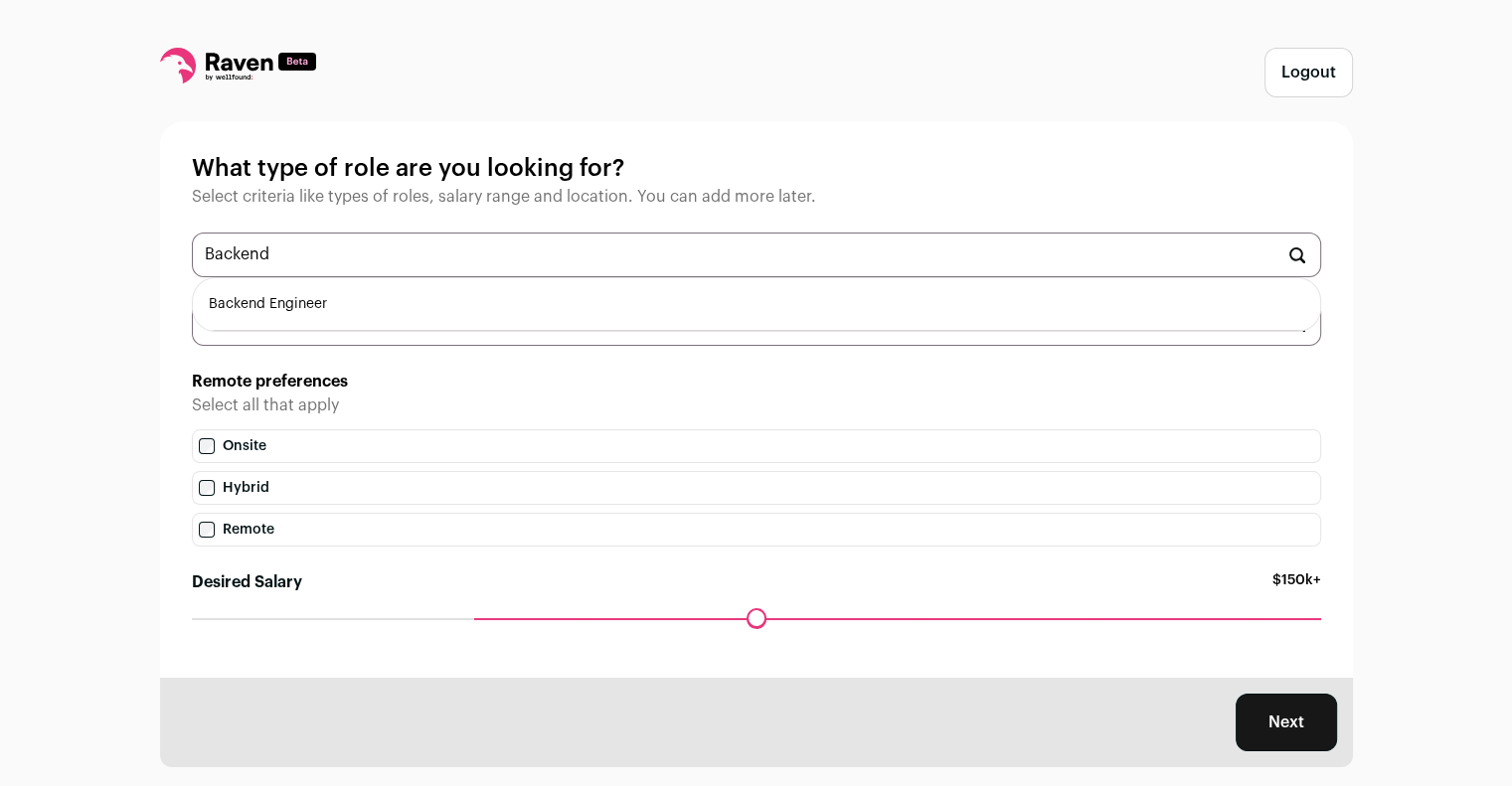 click on "Backend Engineer" at bounding box center (756, 304) 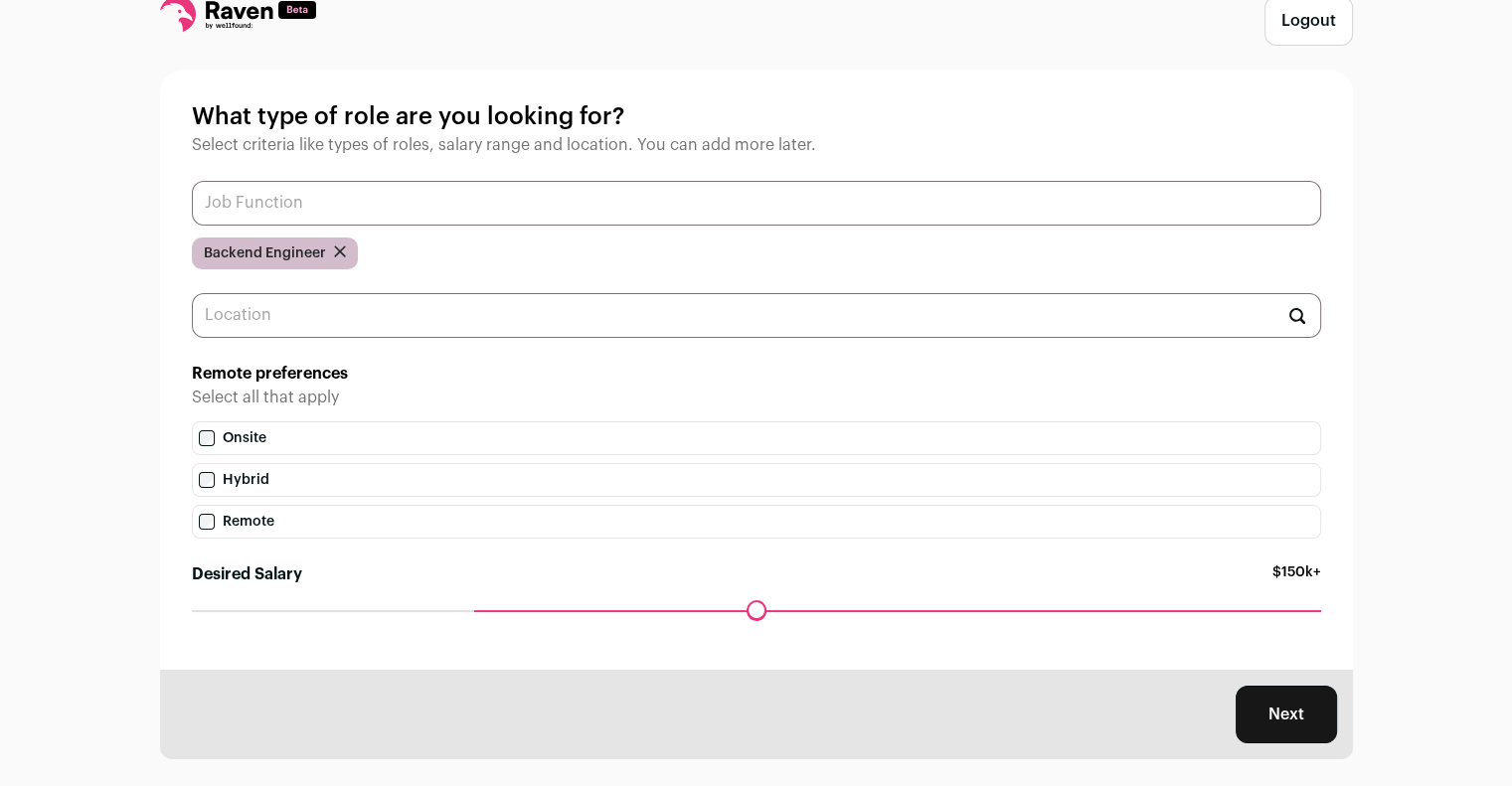 scroll, scrollTop: 73, scrollLeft: 0, axis: vertical 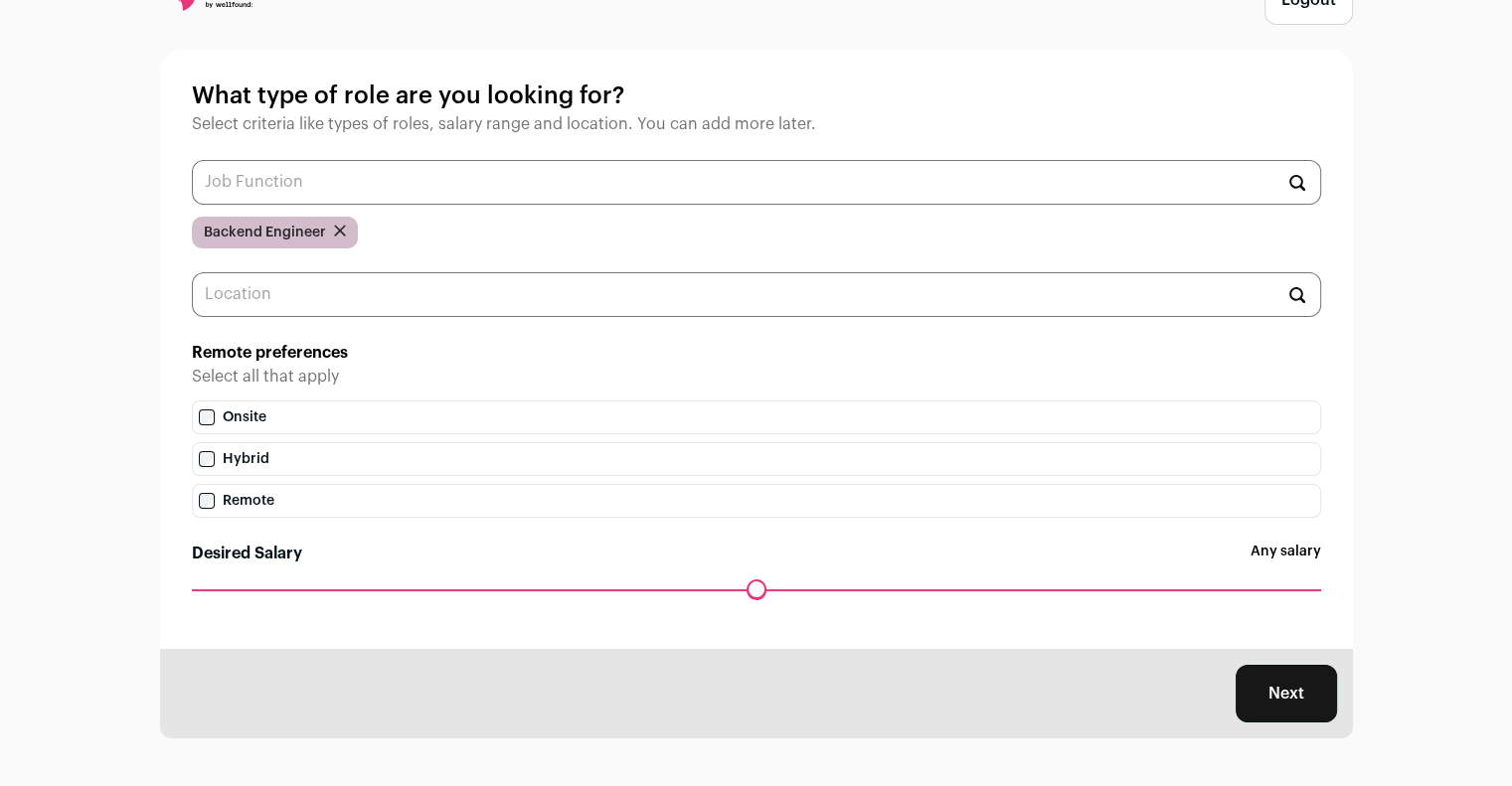 drag, startPoint x: 474, startPoint y: 590, endPoint x: 189, endPoint y: 603, distance: 285.29634 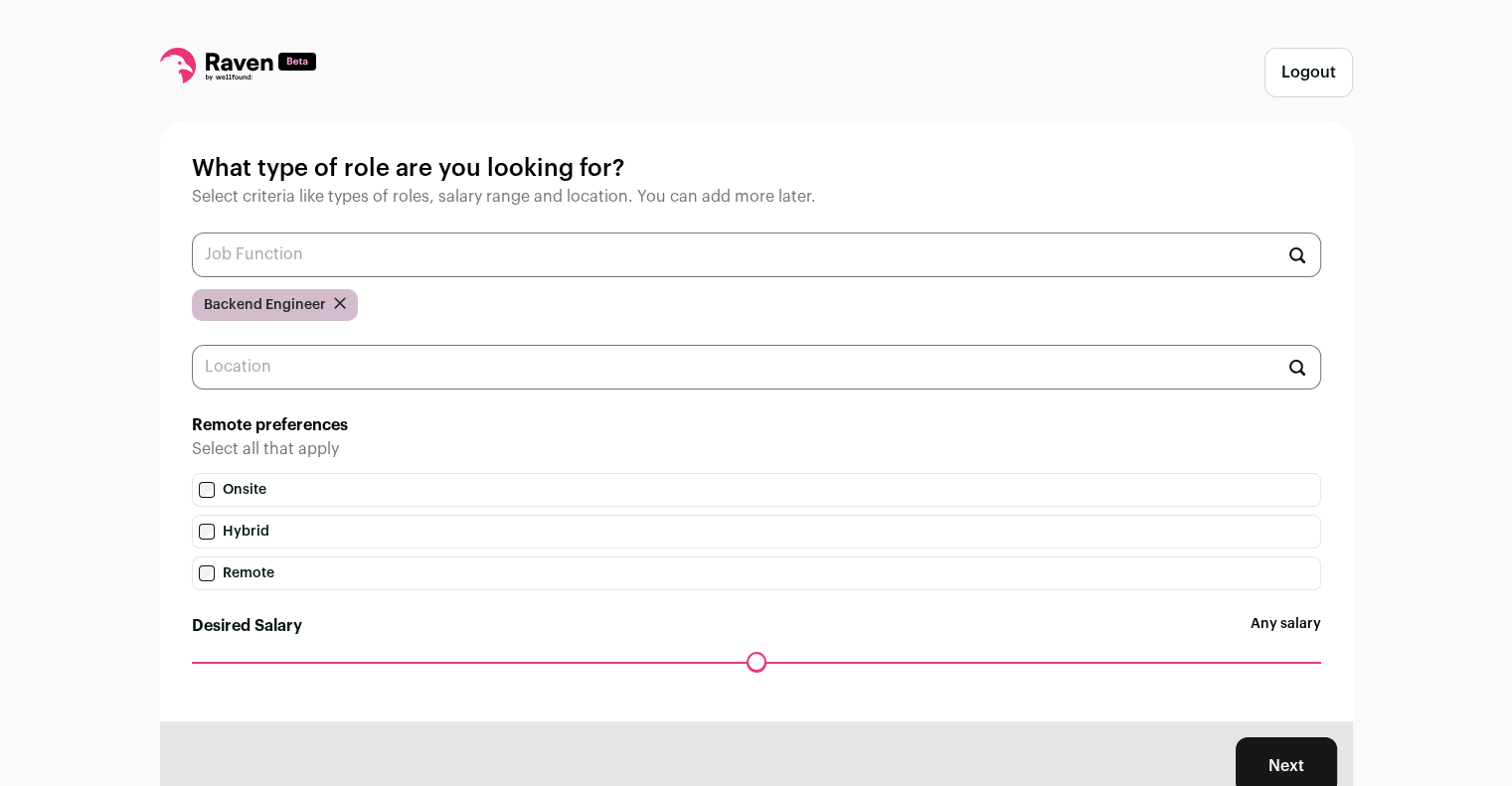 scroll, scrollTop: 73, scrollLeft: 0, axis: vertical 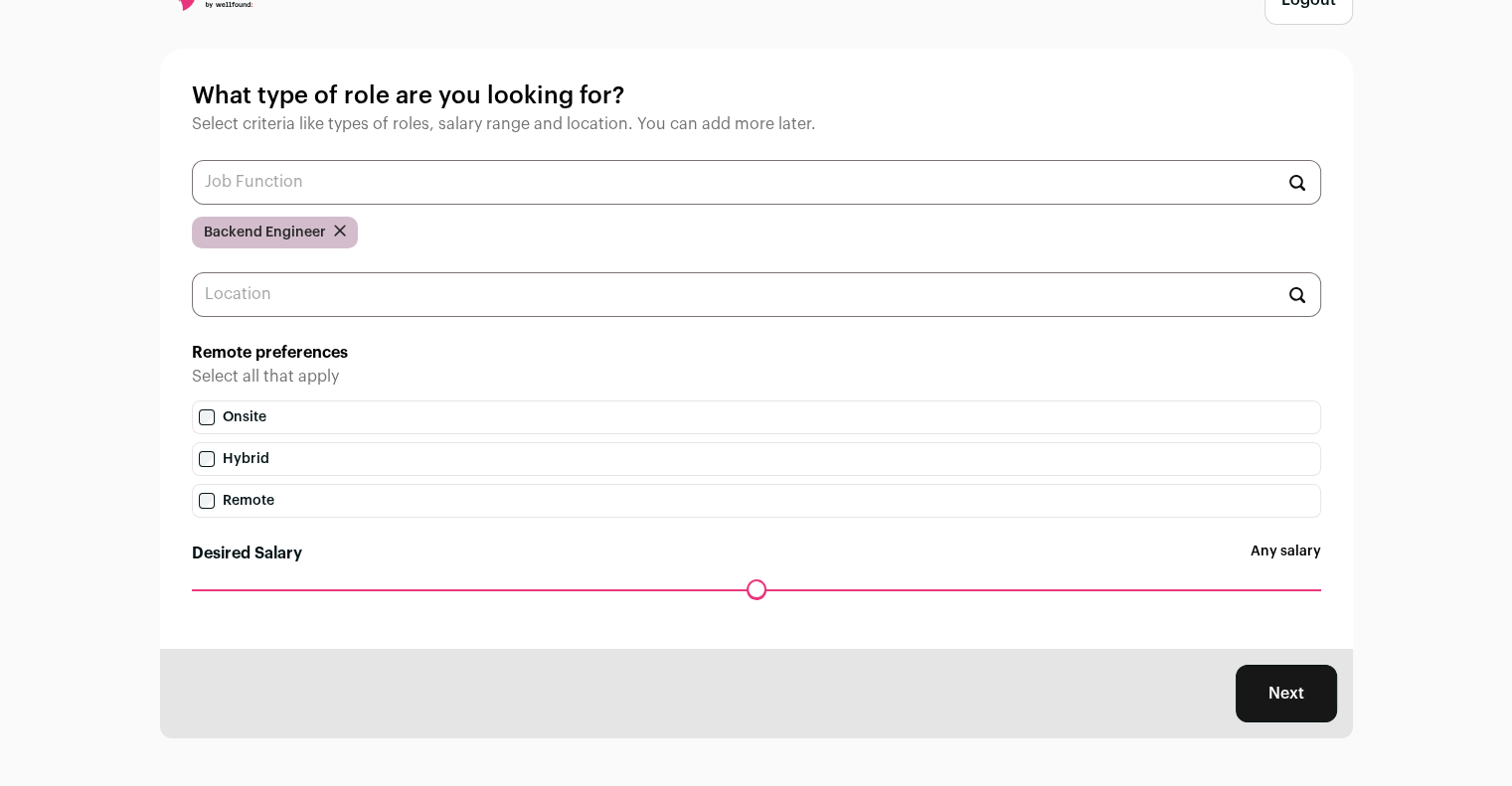 click on "Next" at bounding box center [1286, 694] 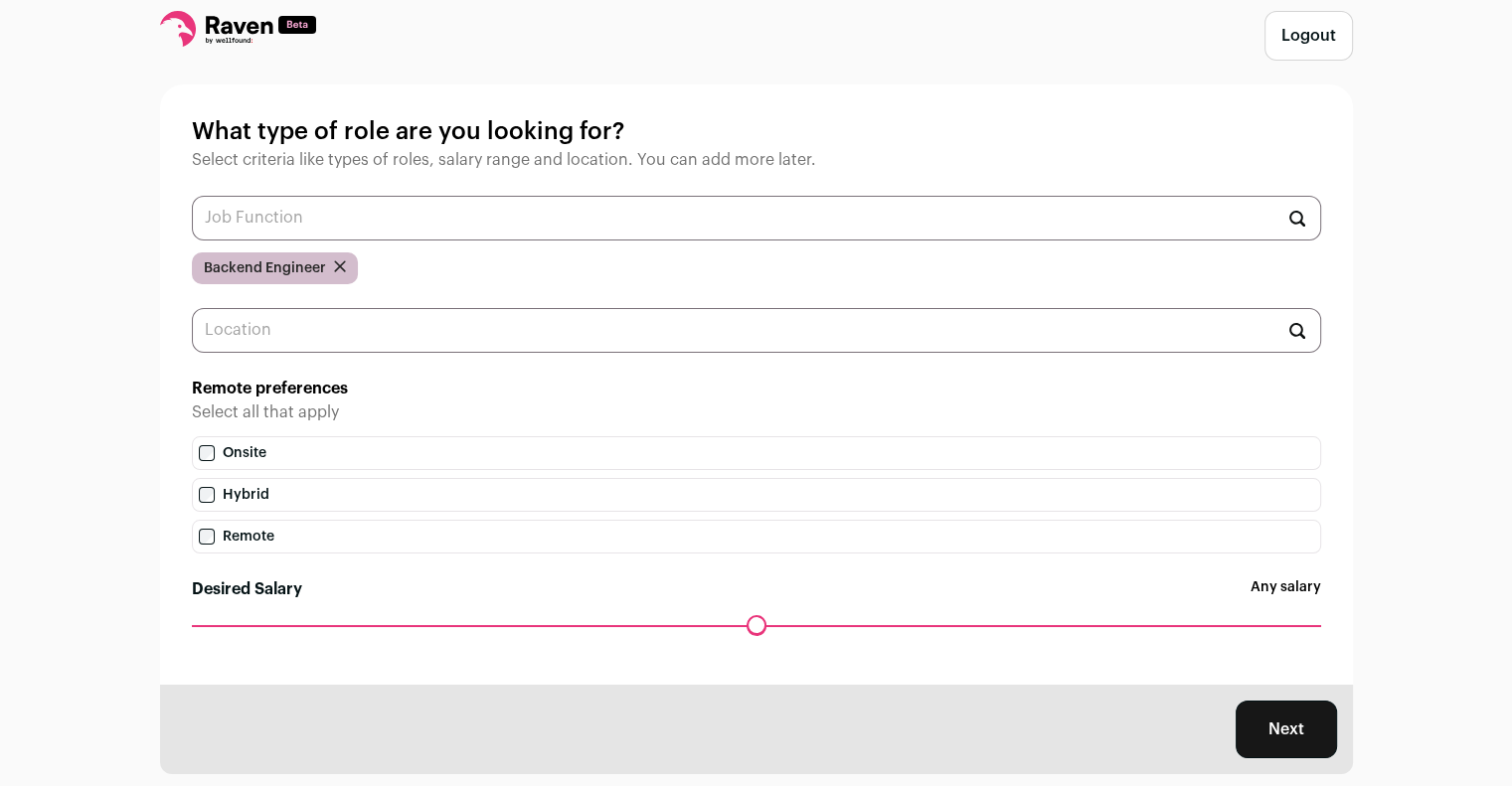 scroll, scrollTop: 73, scrollLeft: 0, axis: vertical 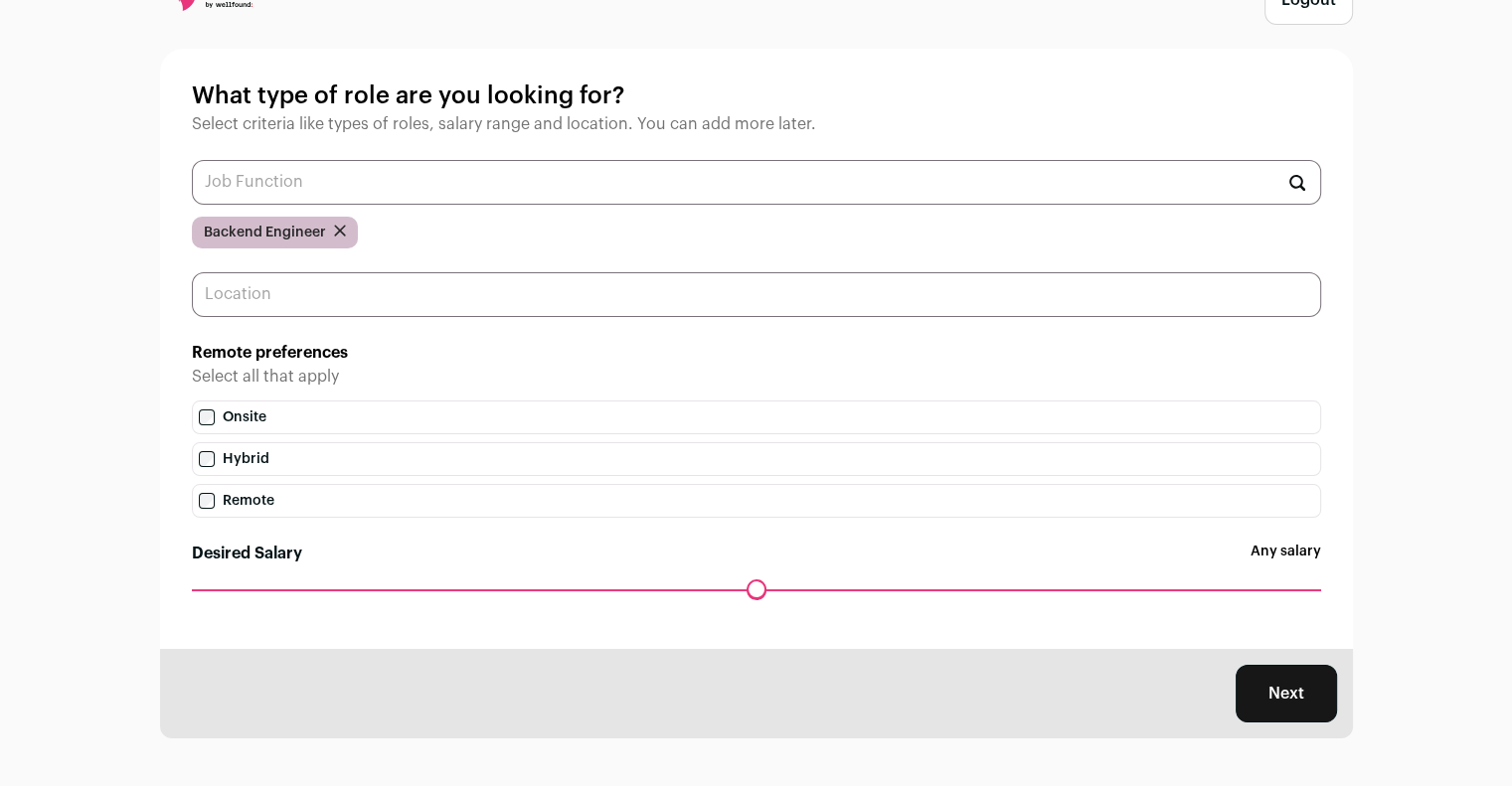 click at bounding box center (756, 294) 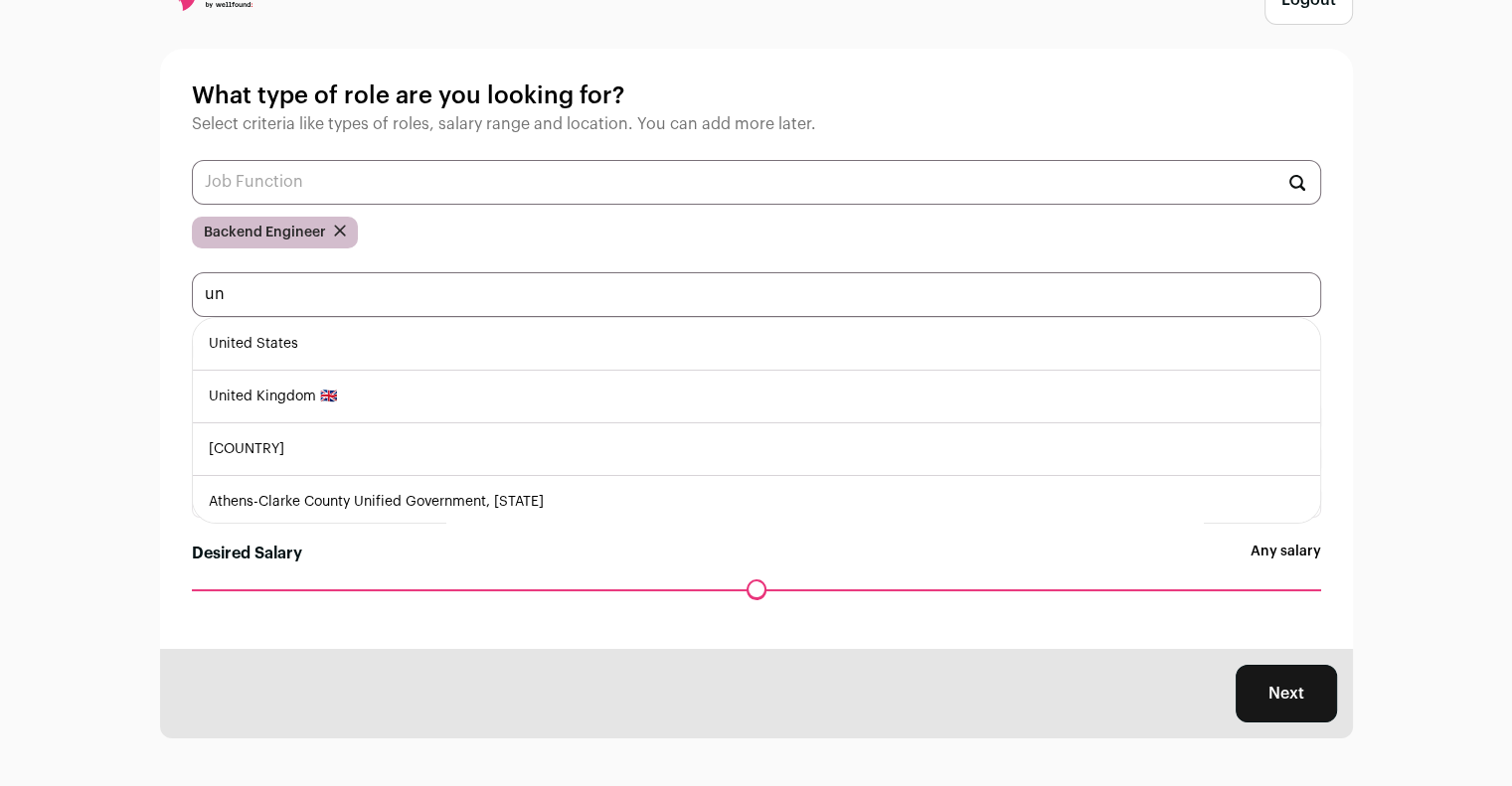 type on "un" 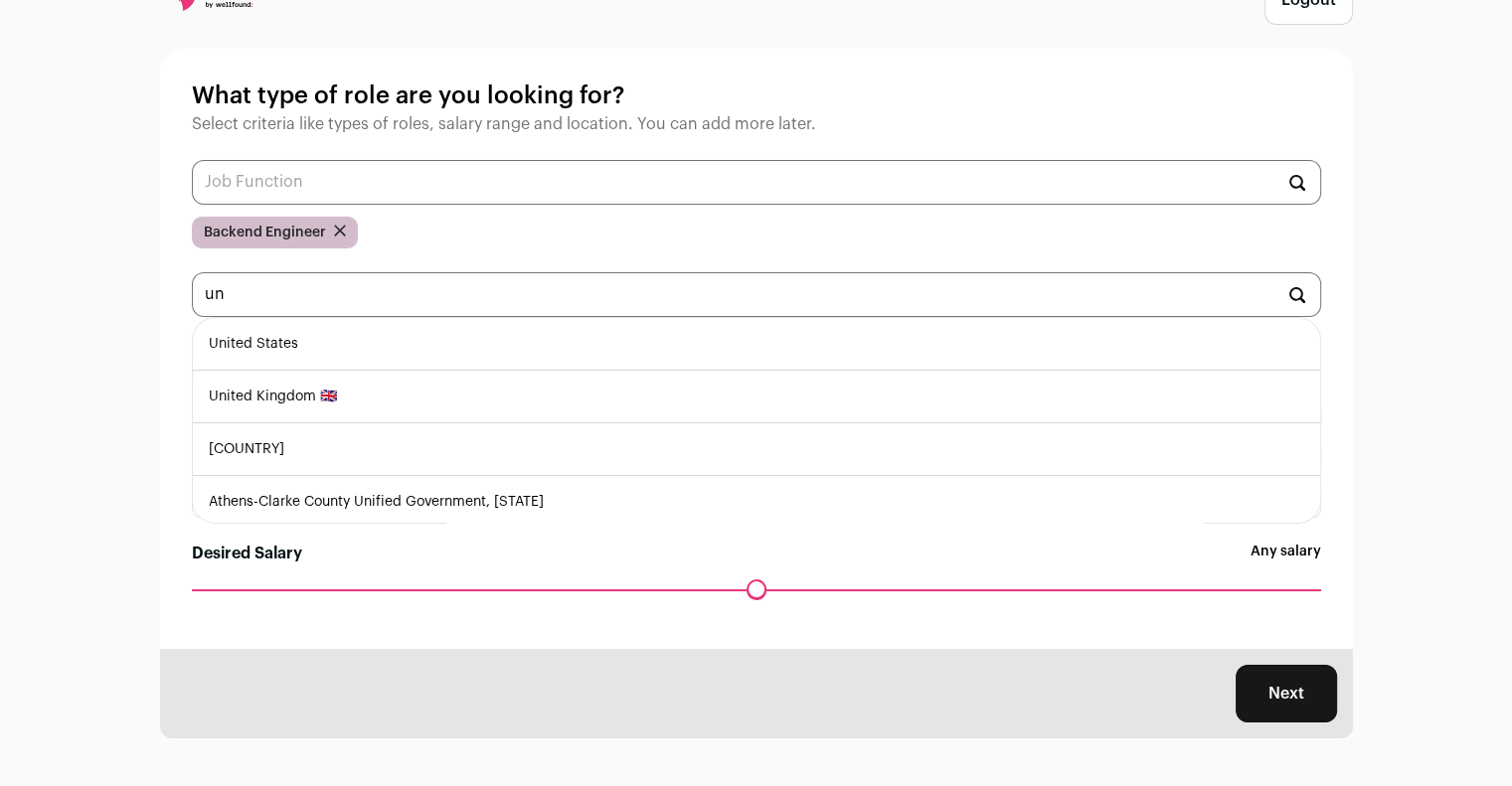 click on "United States" at bounding box center [756, 344] 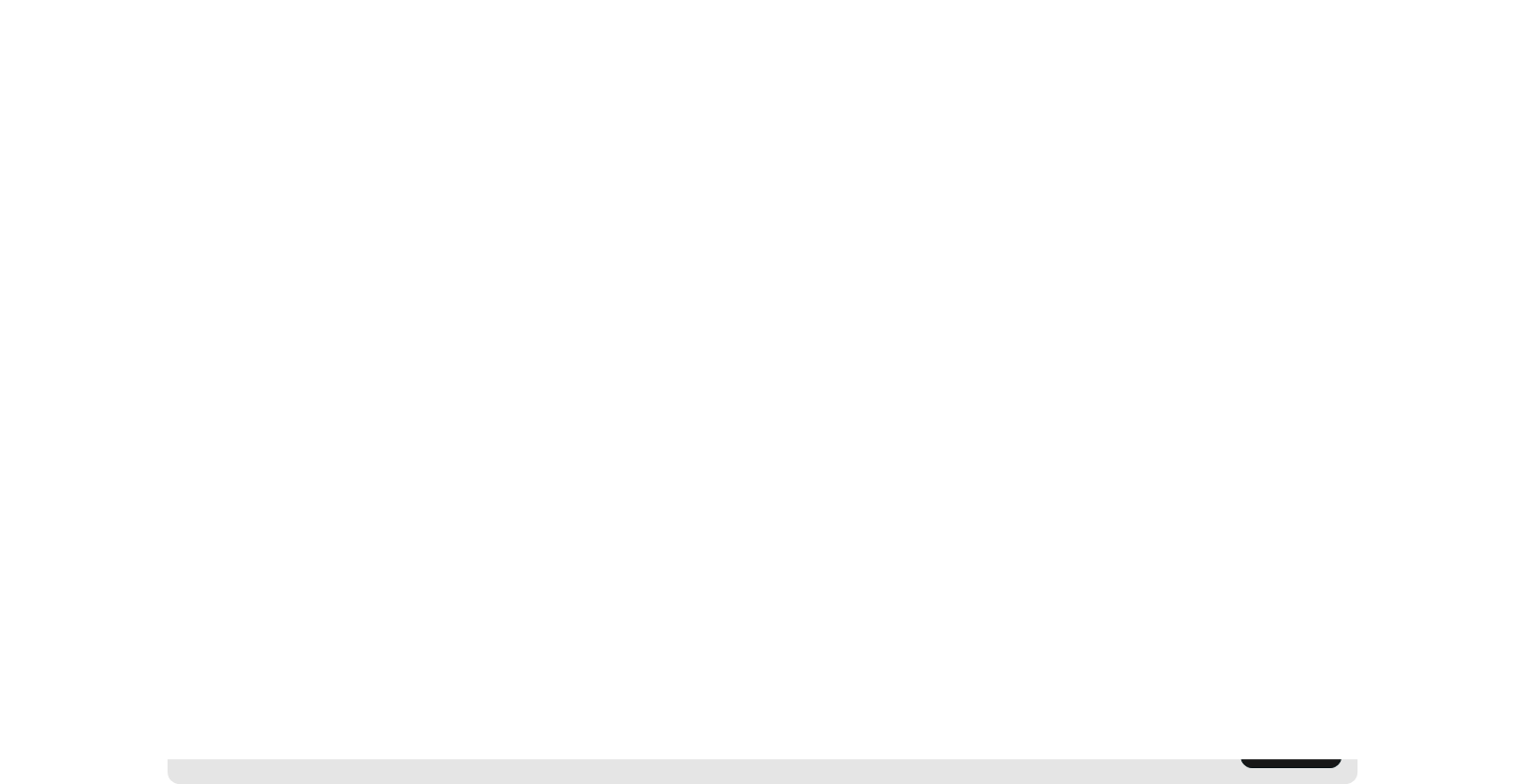 scroll, scrollTop: 0, scrollLeft: 0, axis: both 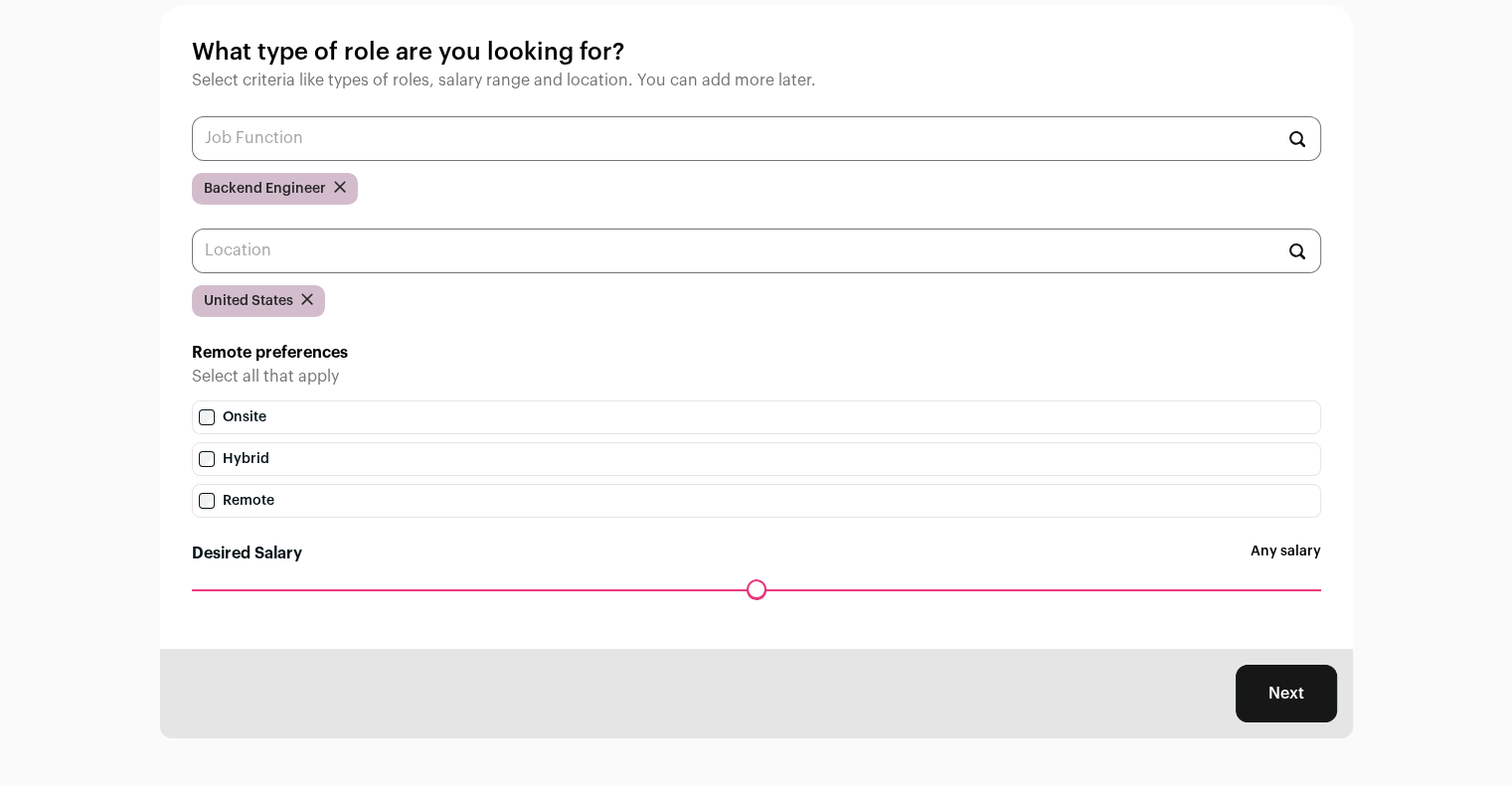 click on "Next" at bounding box center (1286, 694) 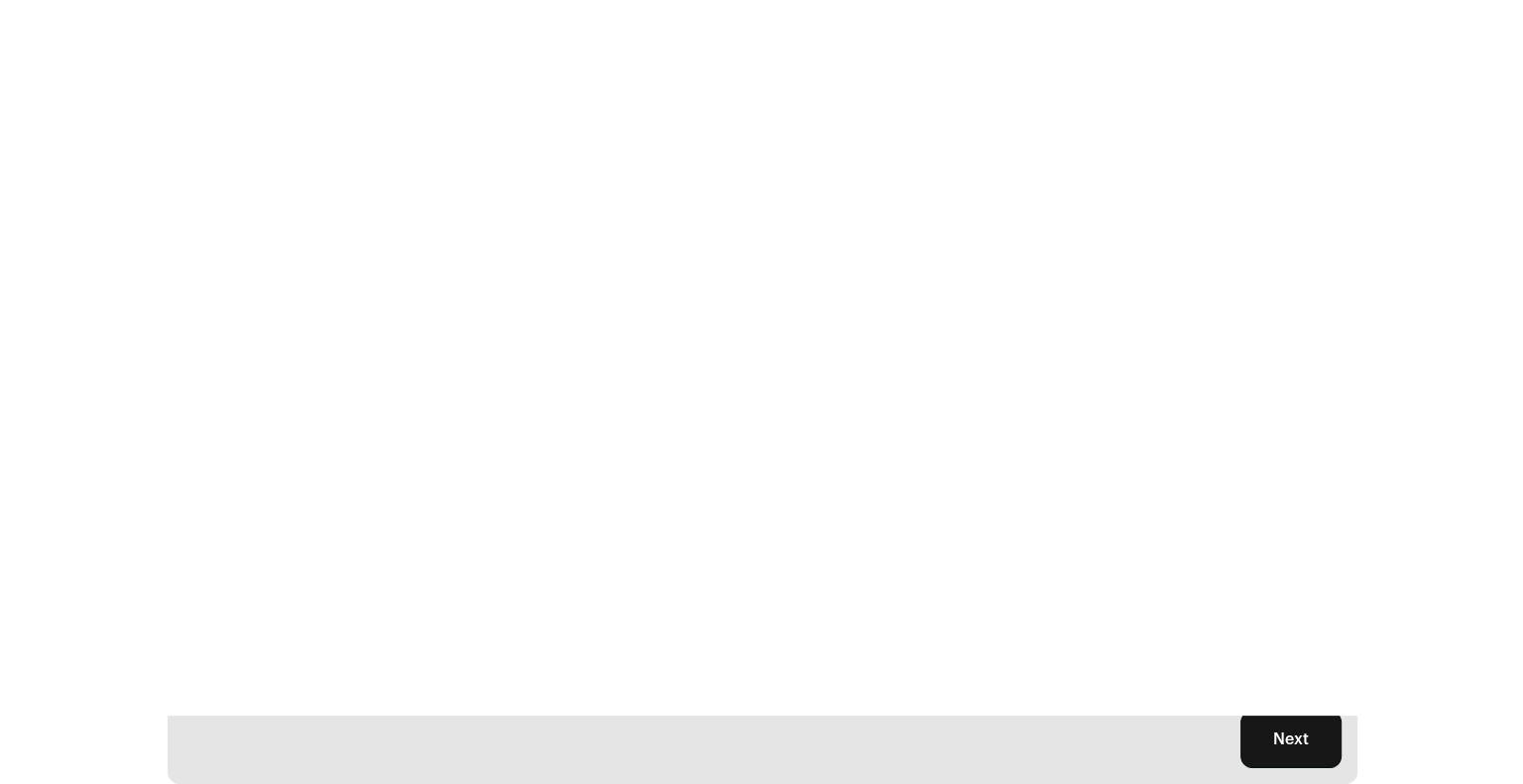 scroll, scrollTop: 0, scrollLeft: 0, axis: both 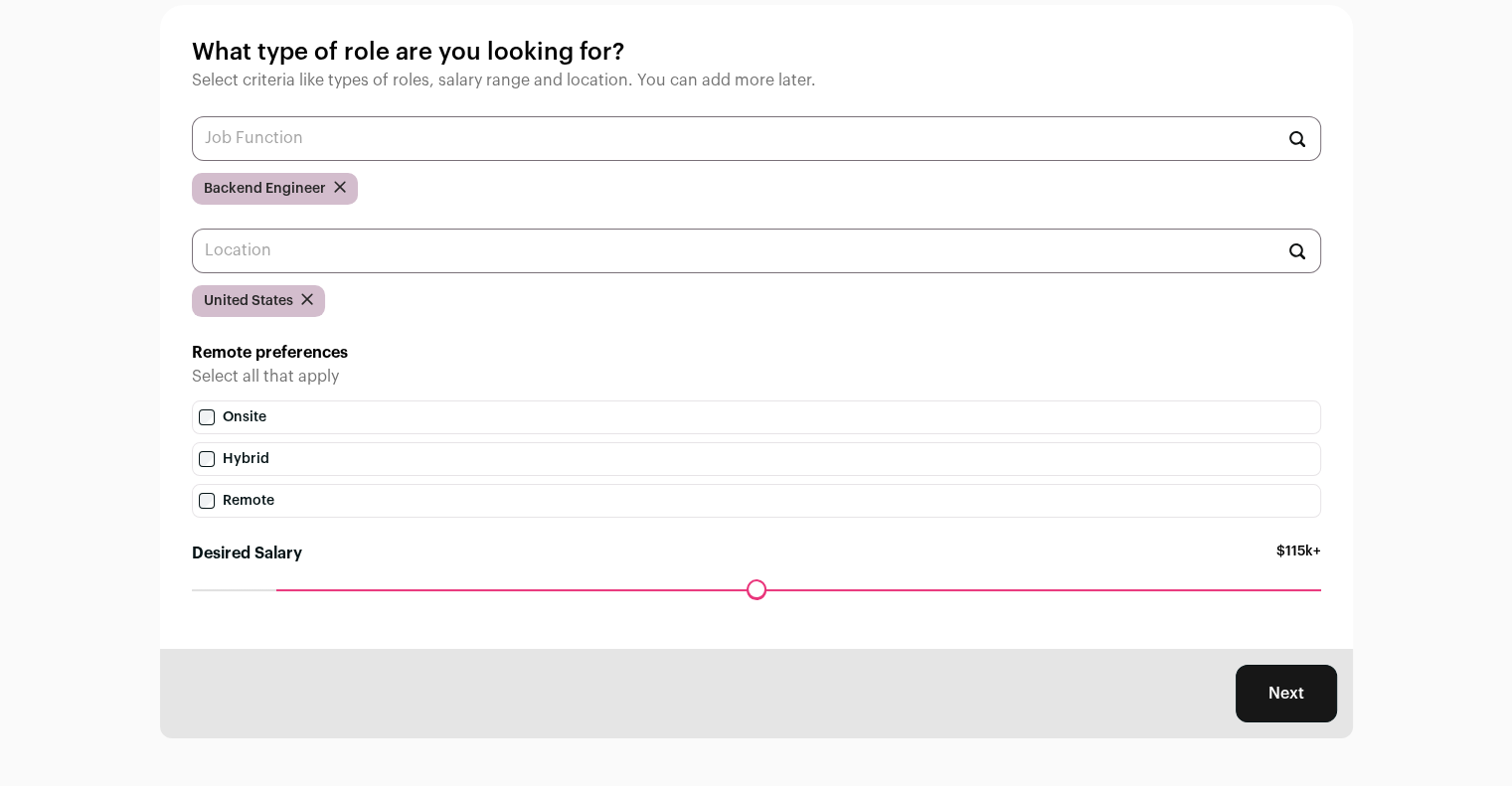 drag, startPoint x: 199, startPoint y: 587, endPoint x: 281, endPoint y: 591, distance: 82.0975 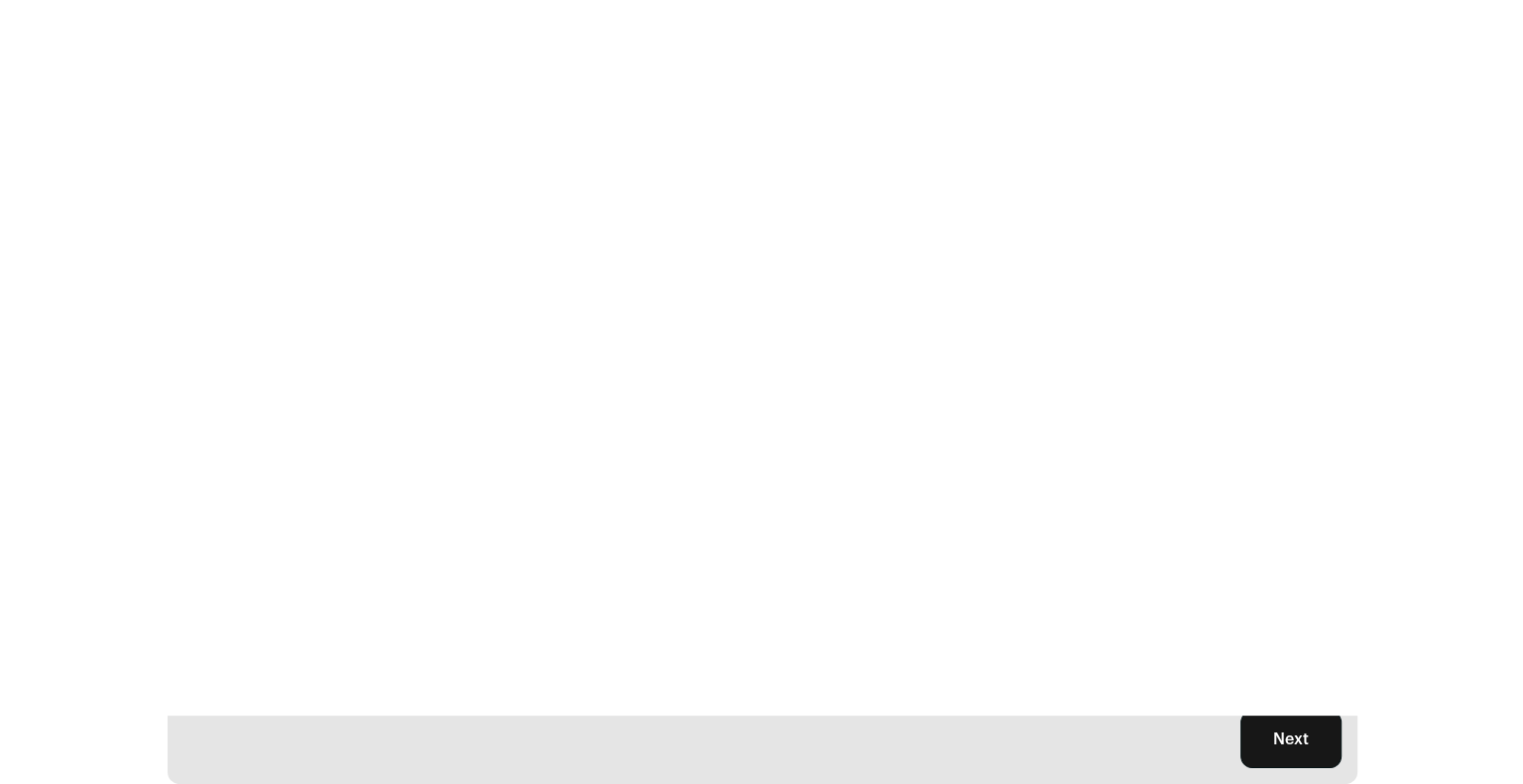 scroll, scrollTop: 0, scrollLeft: 0, axis: both 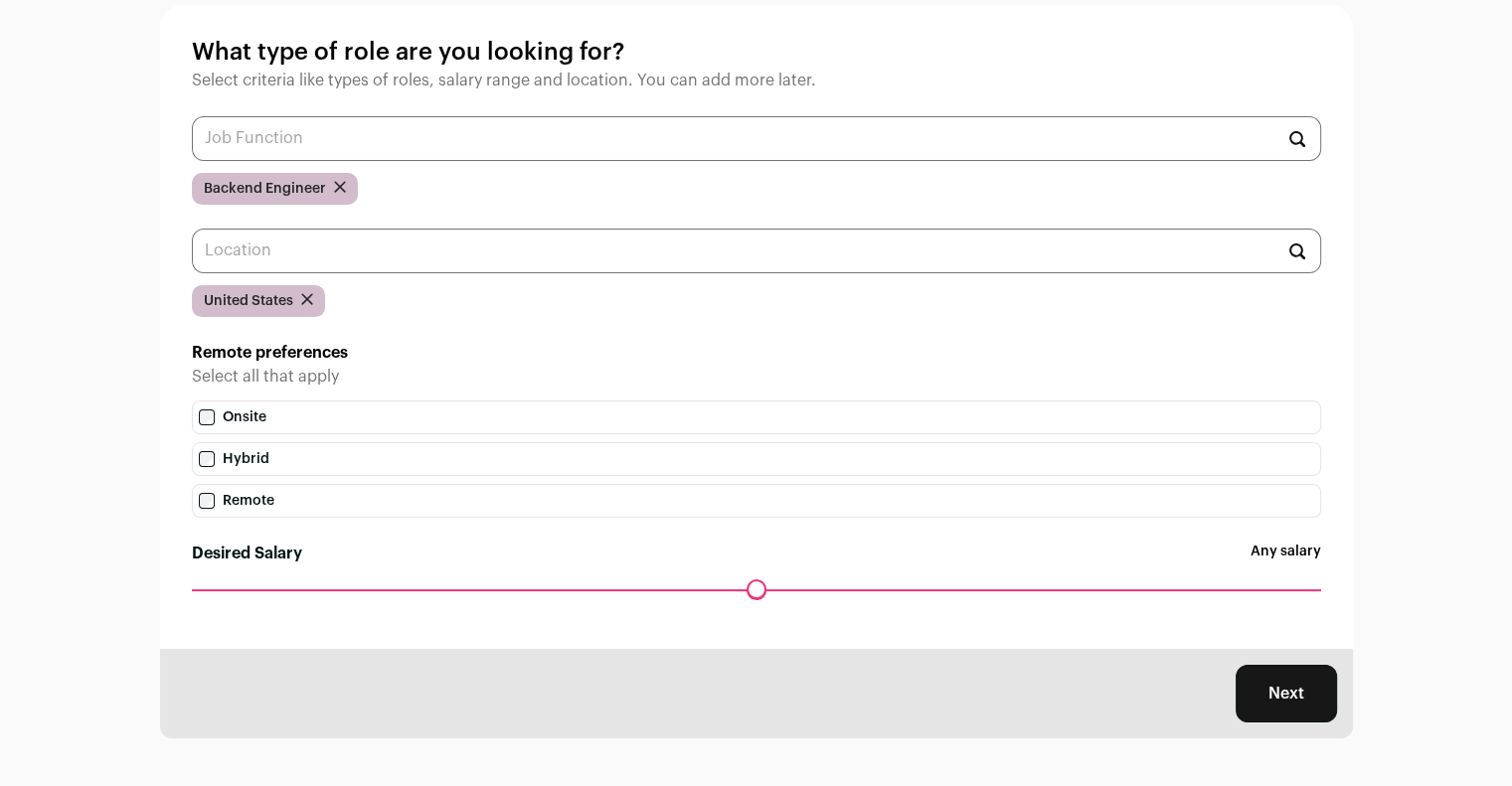 drag, startPoint x: 284, startPoint y: 587, endPoint x: 119, endPoint y: 595, distance: 165.19383 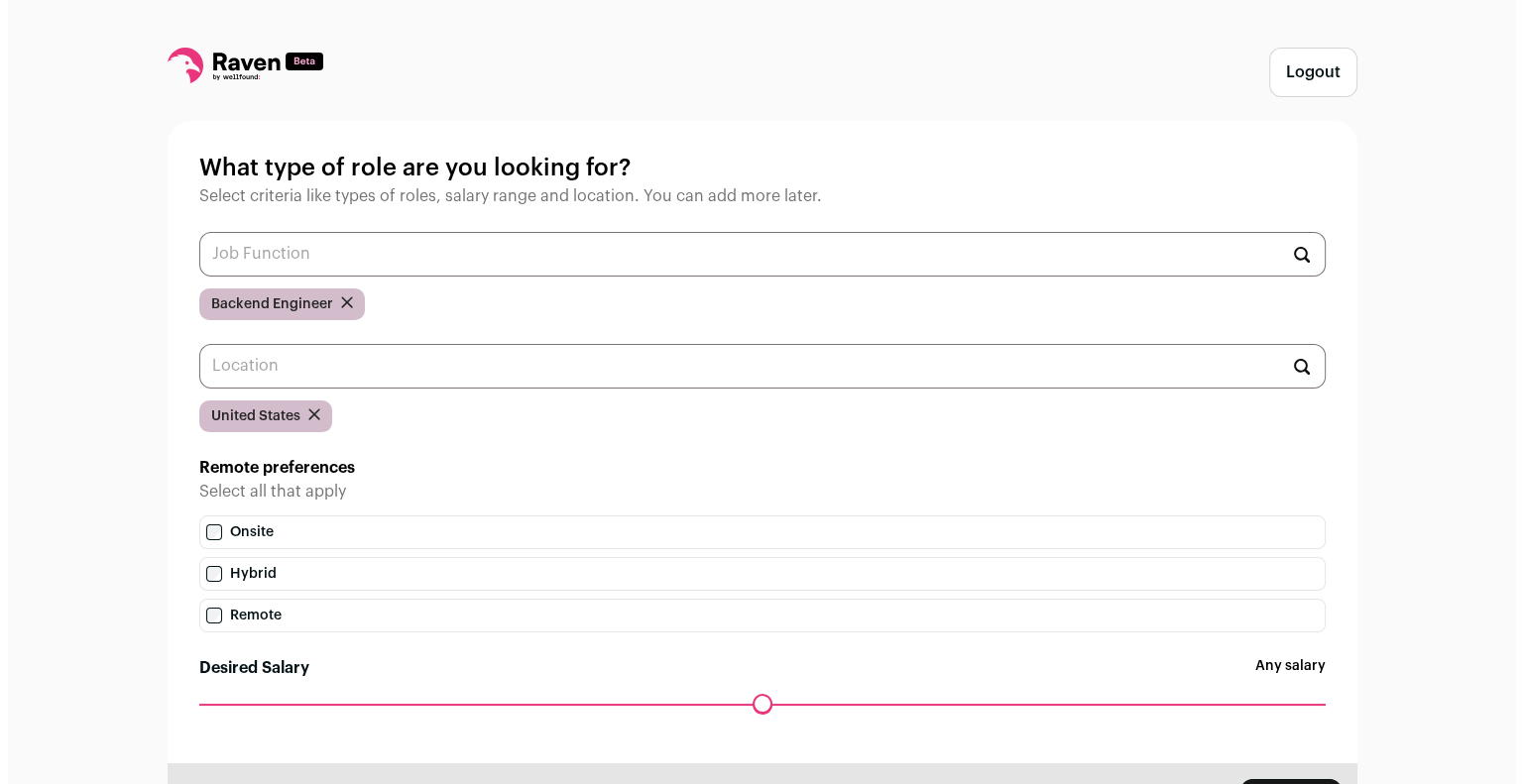 scroll, scrollTop: 0, scrollLeft: 0, axis: both 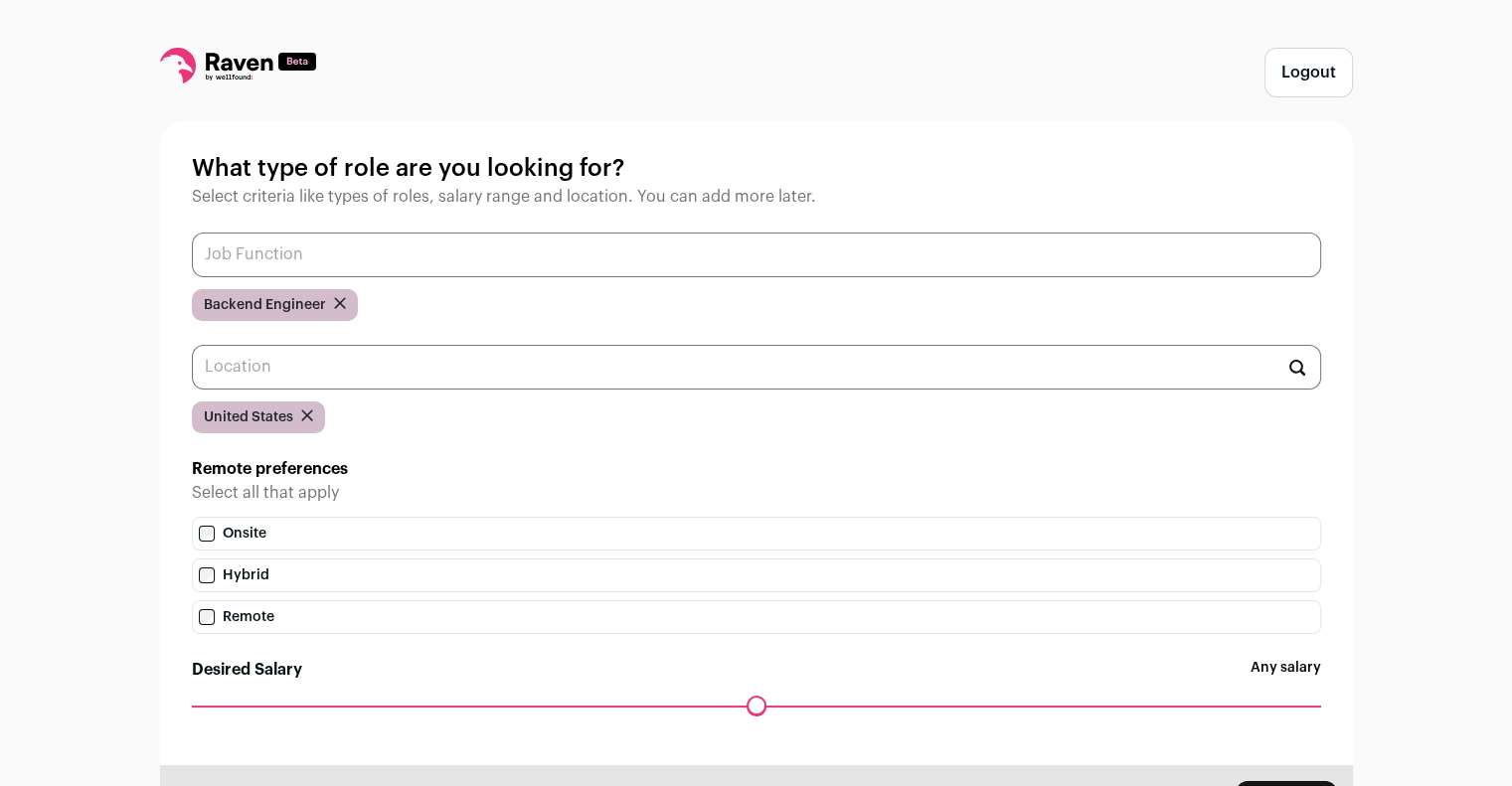 click at bounding box center [756, 254] 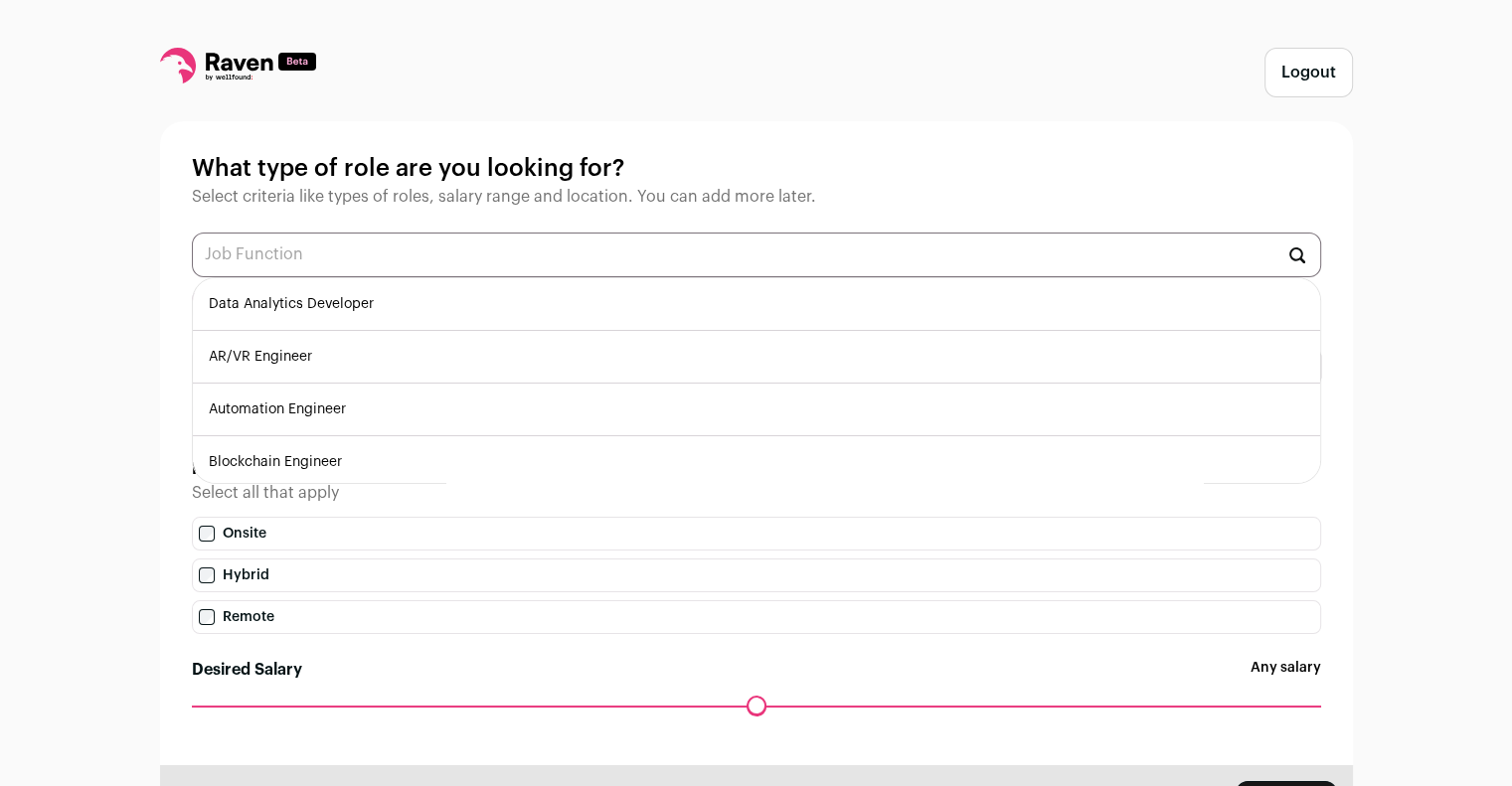 click on "Data Analytics Developer" at bounding box center (756, 304) 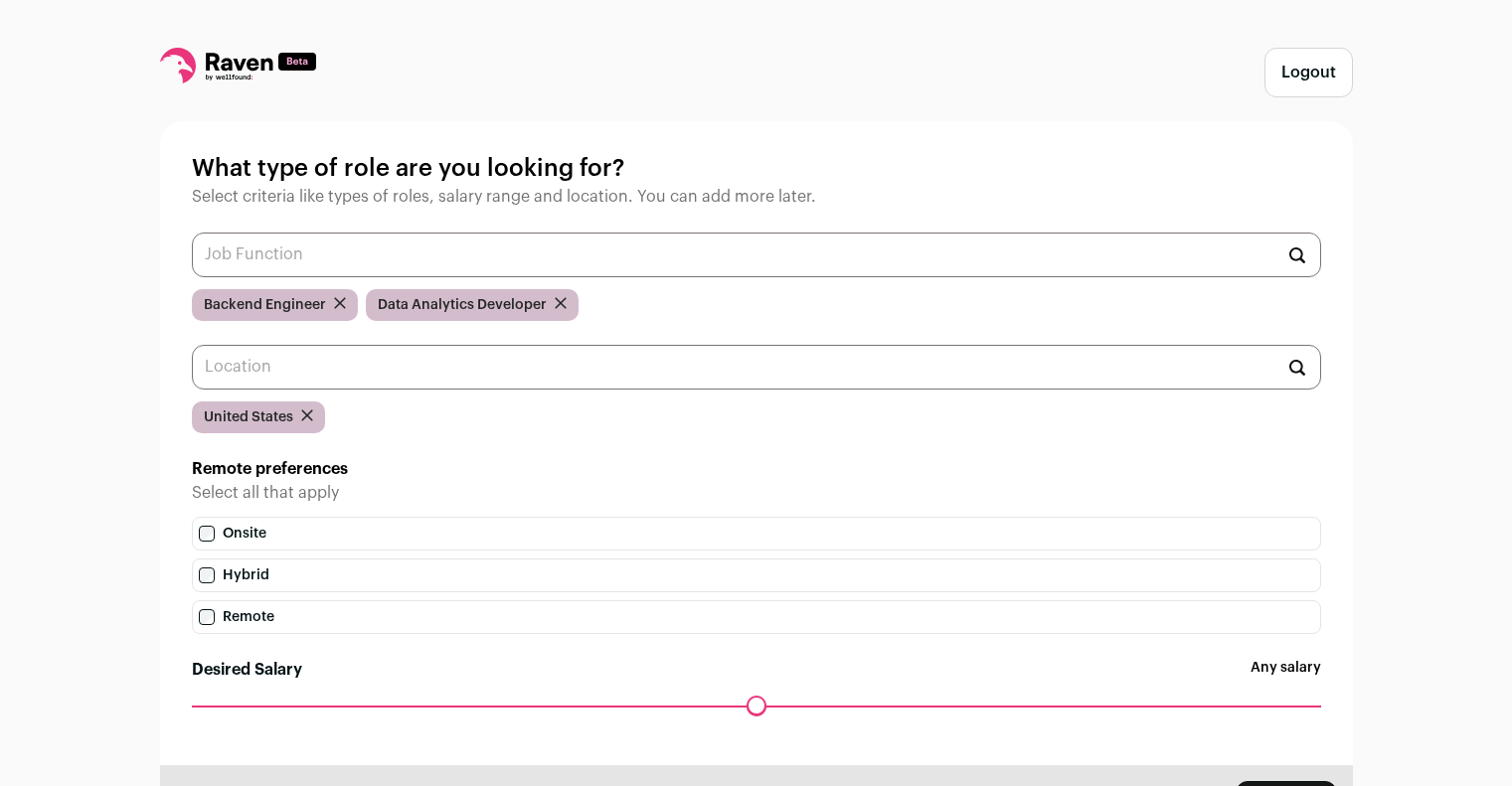 scroll, scrollTop: 0, scrollLeft: 0, axis: both 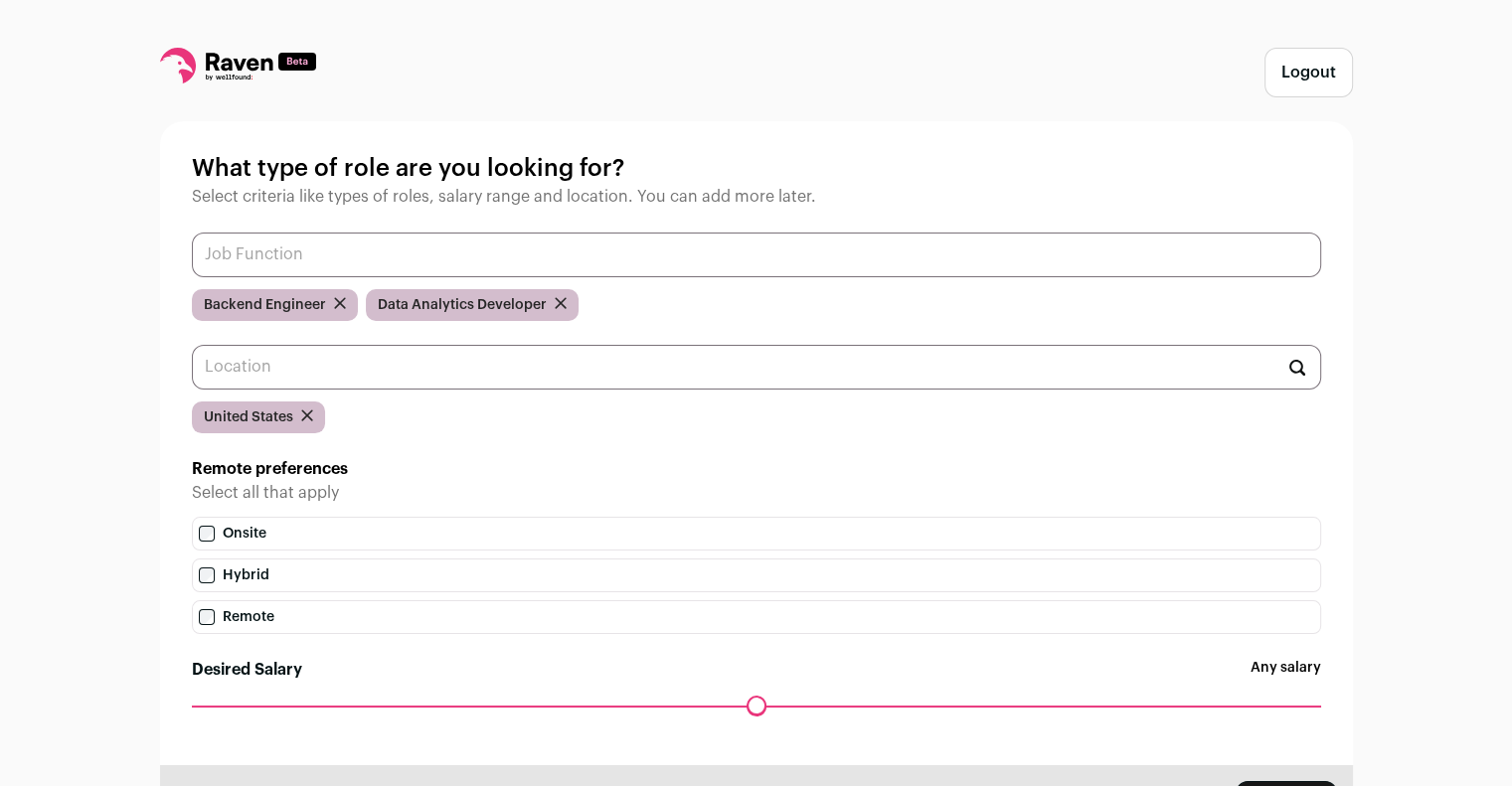 click at bounding box center (756, 254) 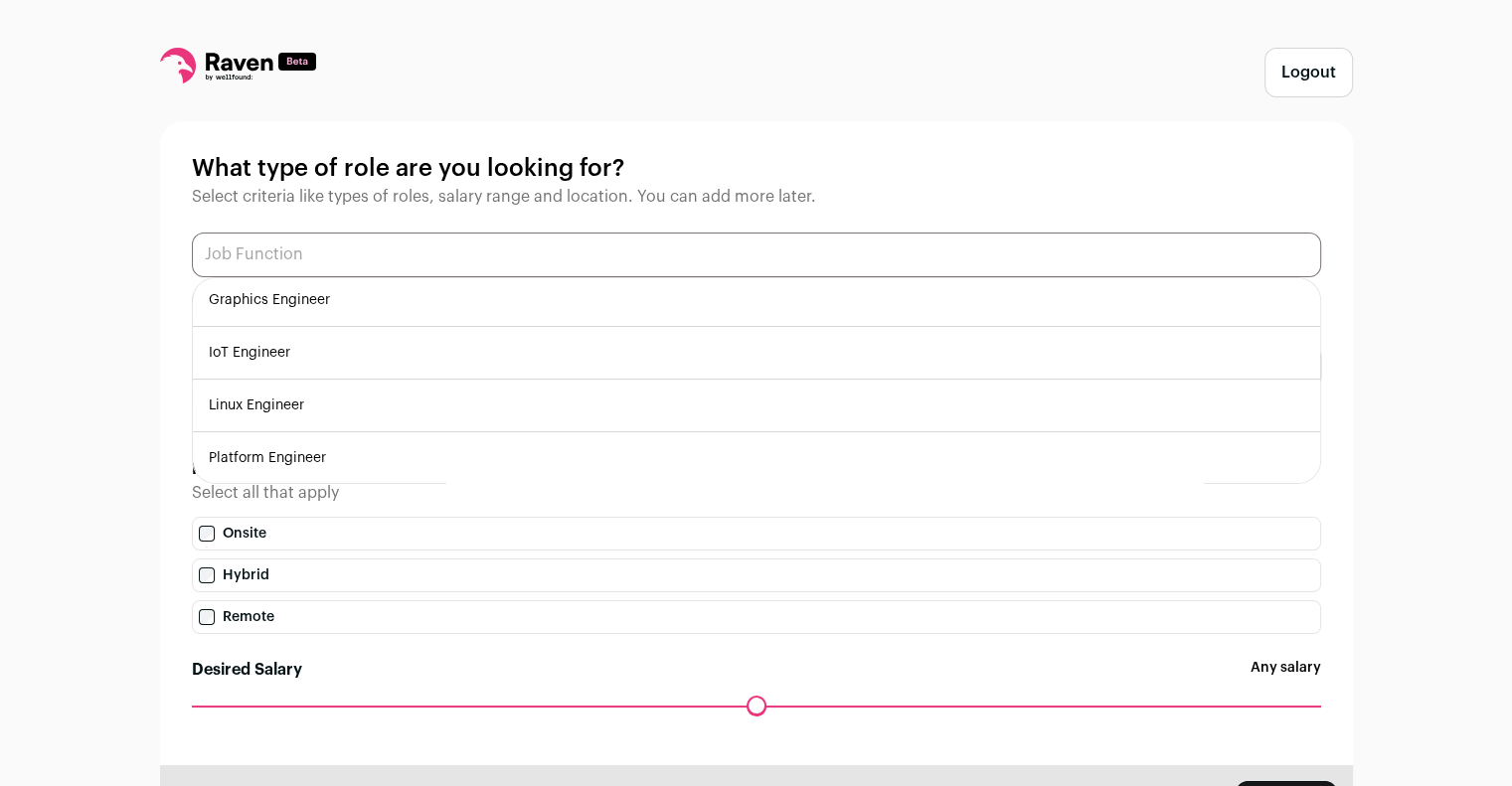 scroll, scrollTop: 477, scrollLeft: 0, axis: vertical 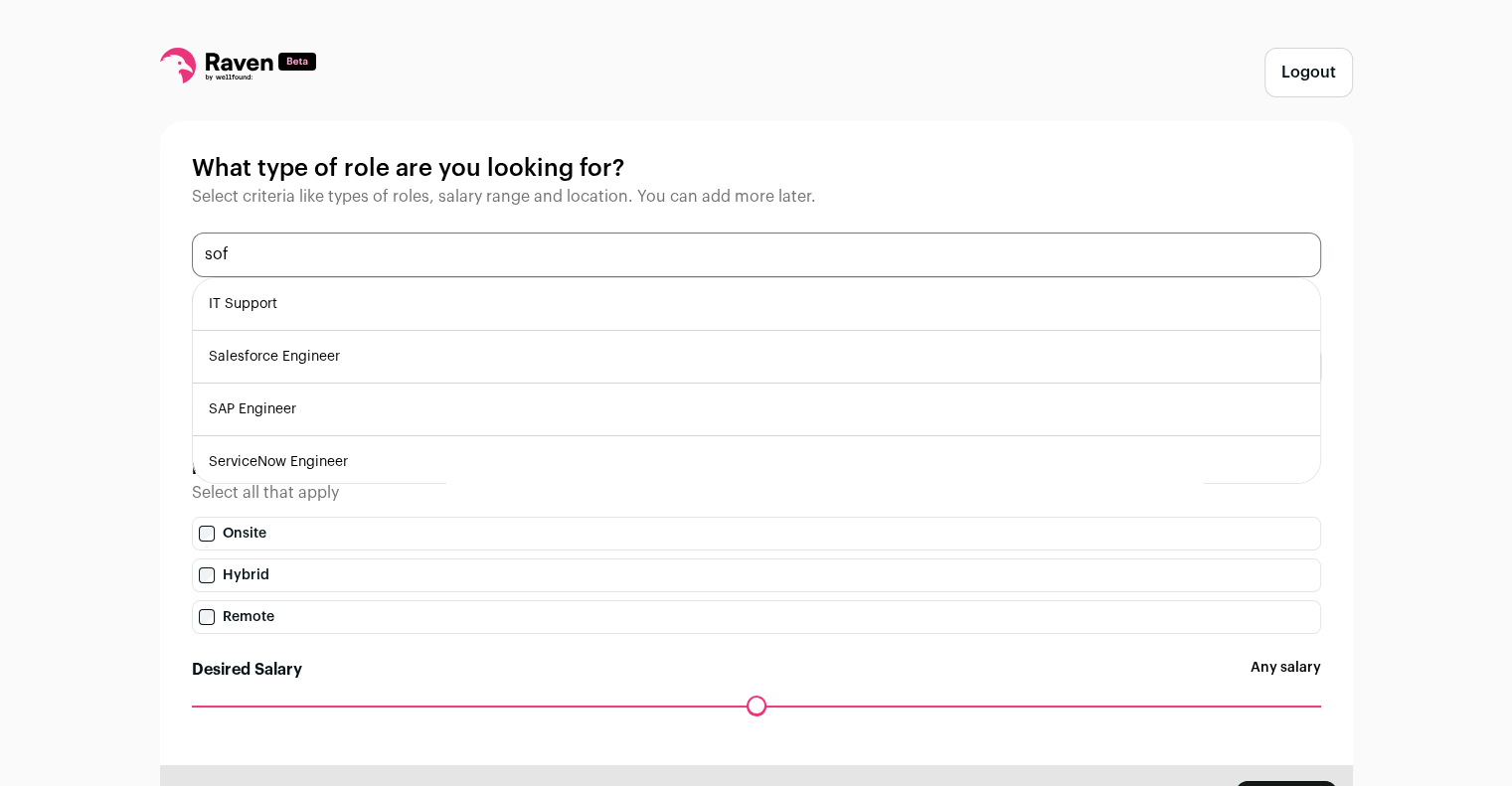 type on "soft" 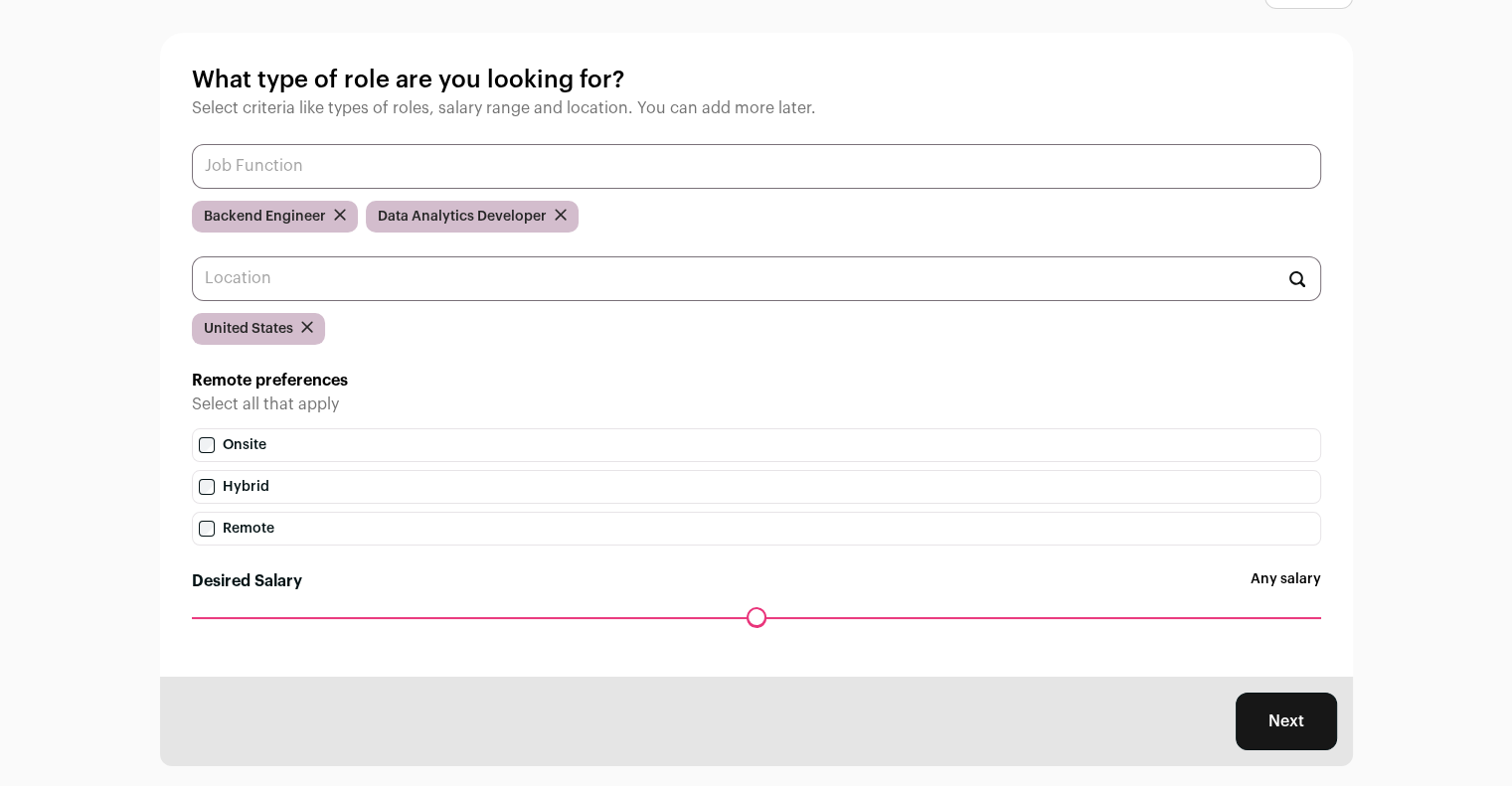 scroll, scrollTop: 116, scrollLeft: 0, axis: vertical 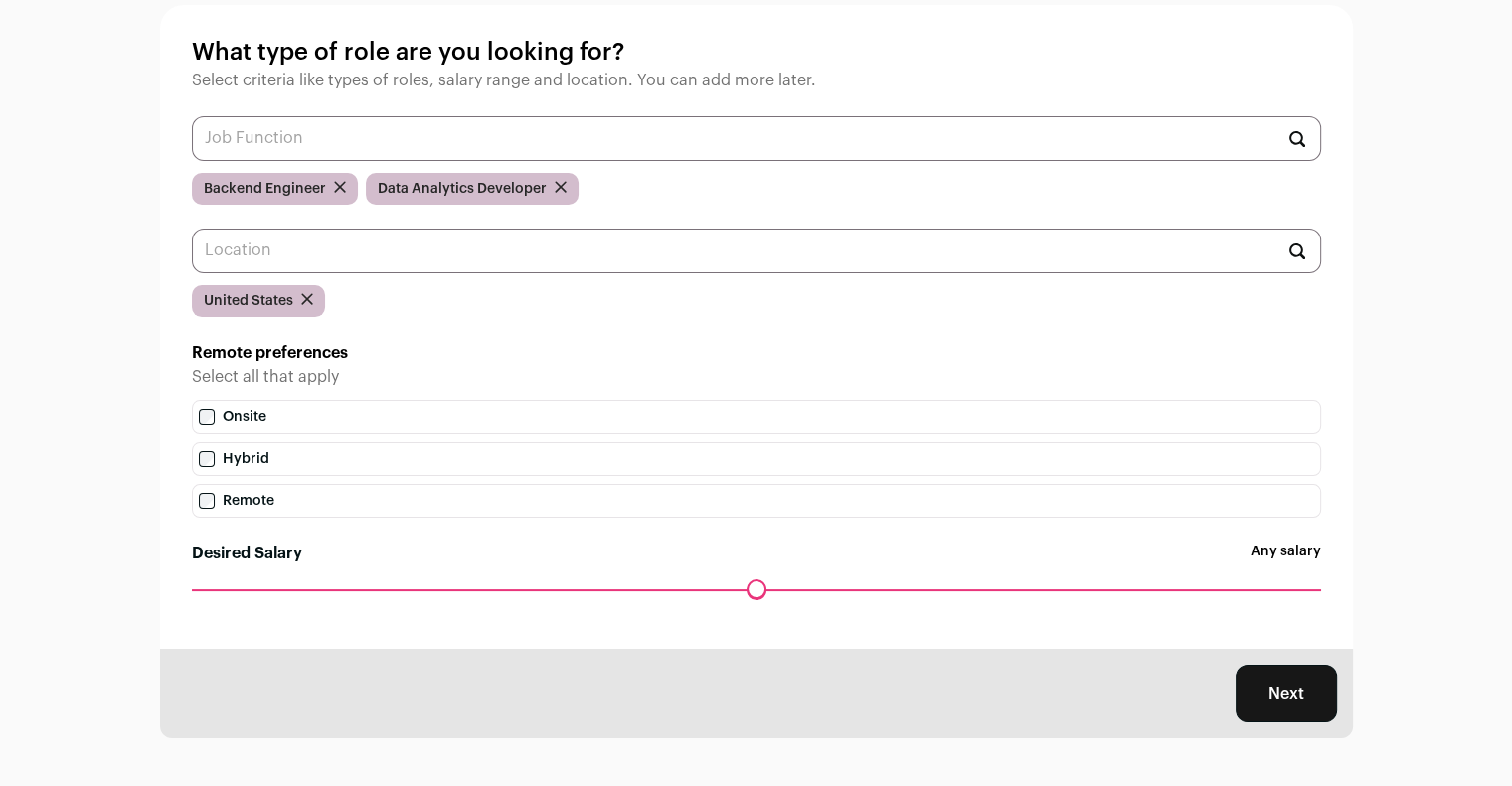 click on "Next" at bounding box center (1286, 694) 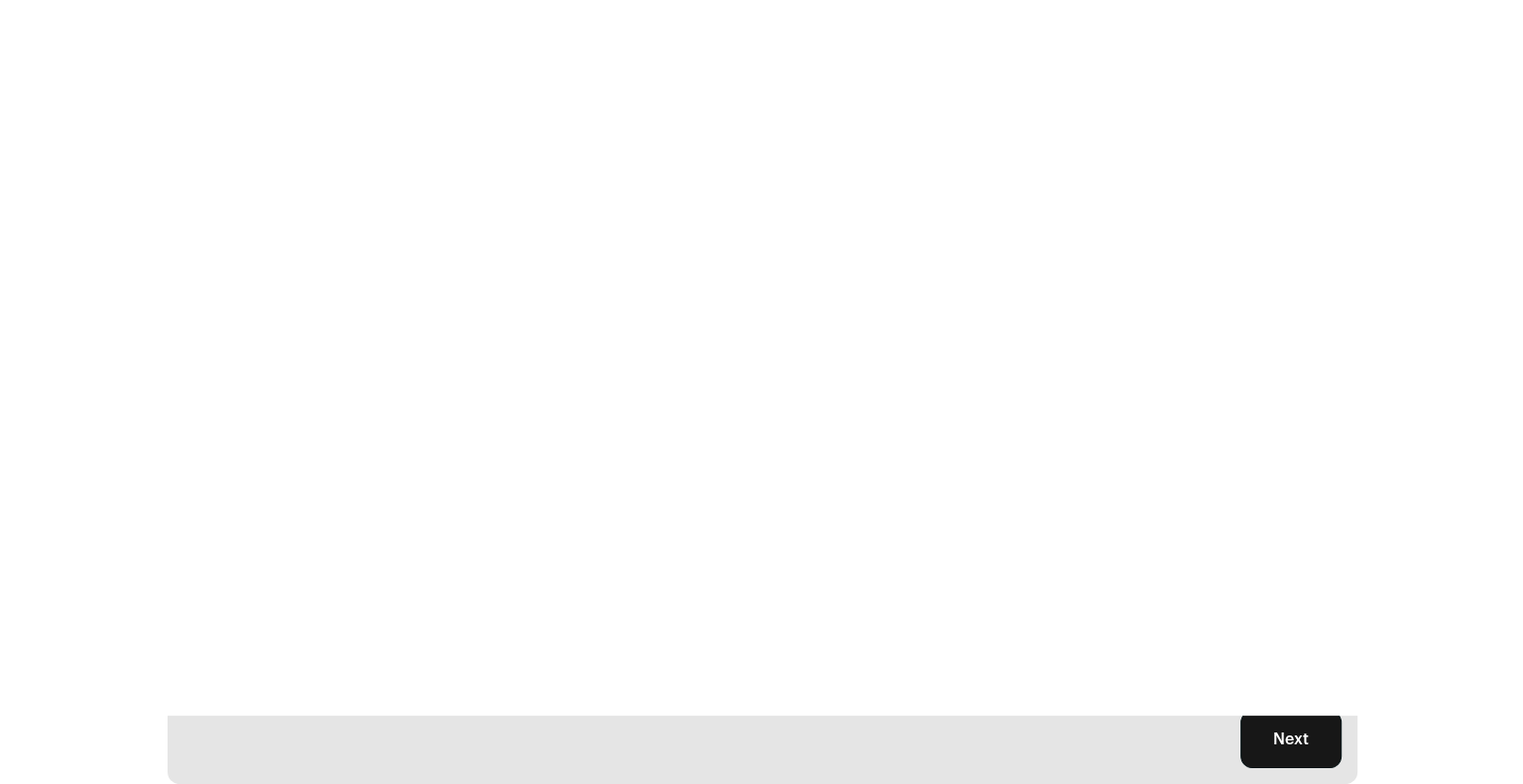 scroll, scrollTop: 0, scrollLeft: 0, axis: both 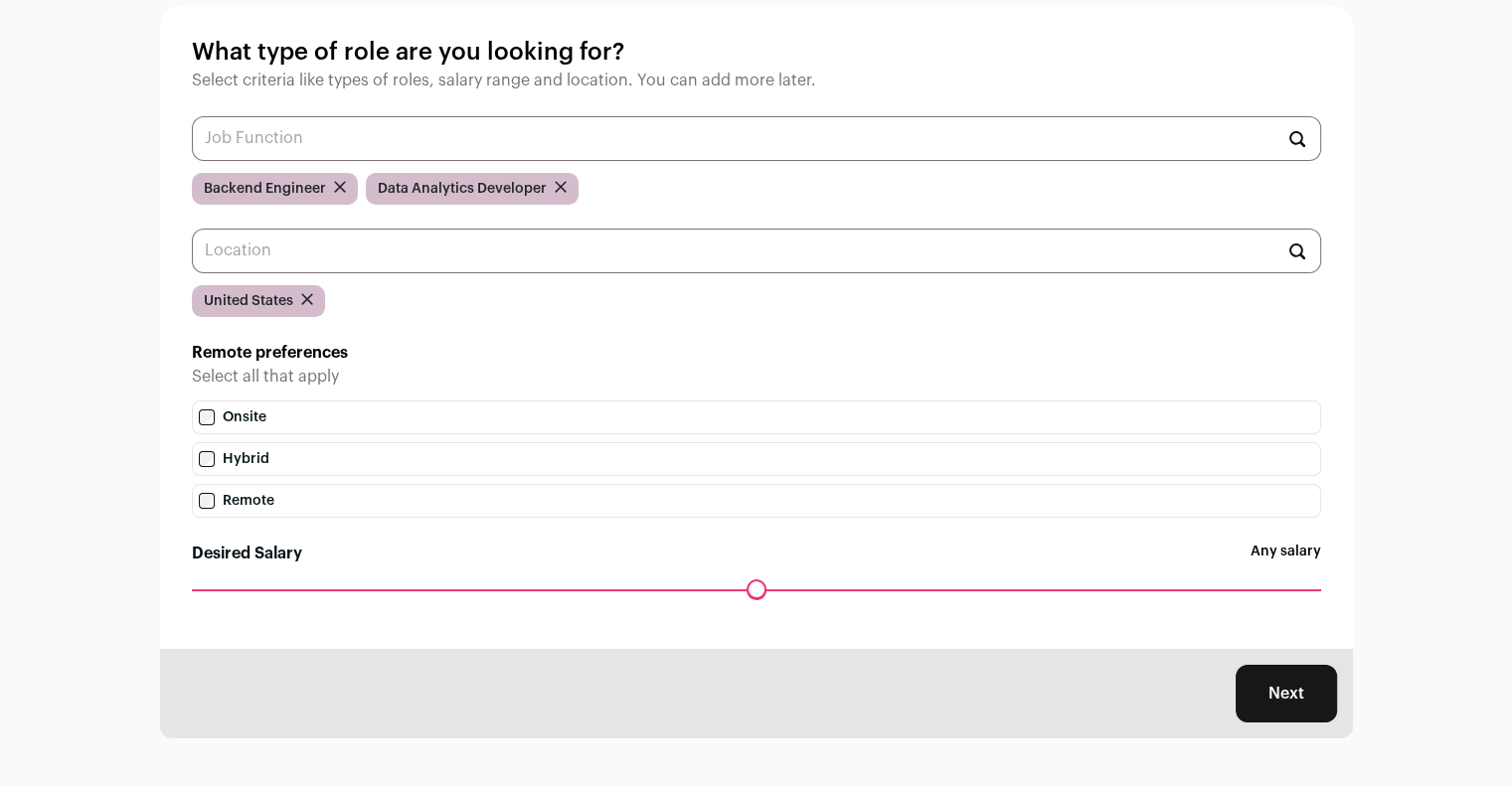 click on "Next" at bounding box center [1286, 694] 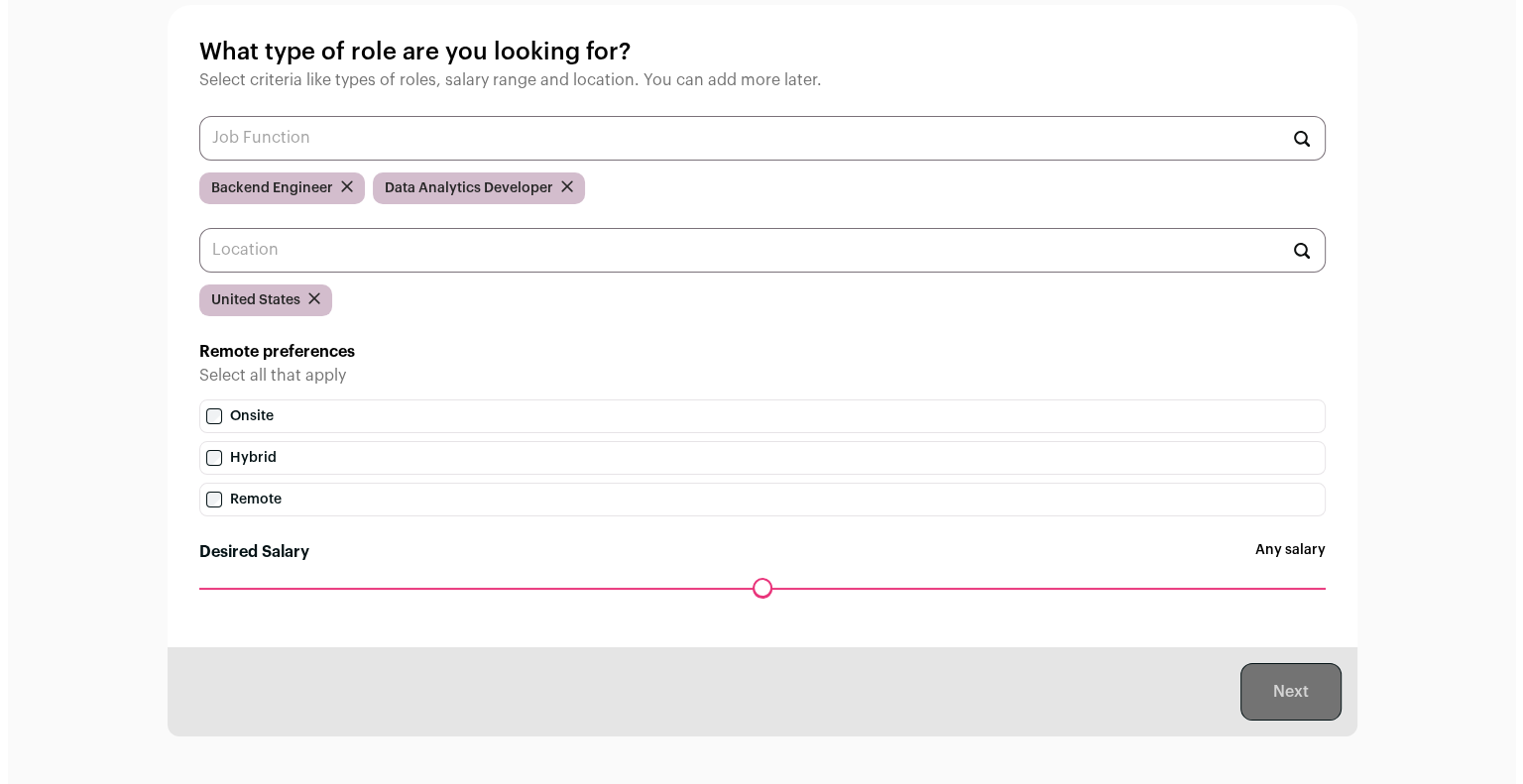 scroll, scrollTop: 0, scrollLeft: 0, axis: both 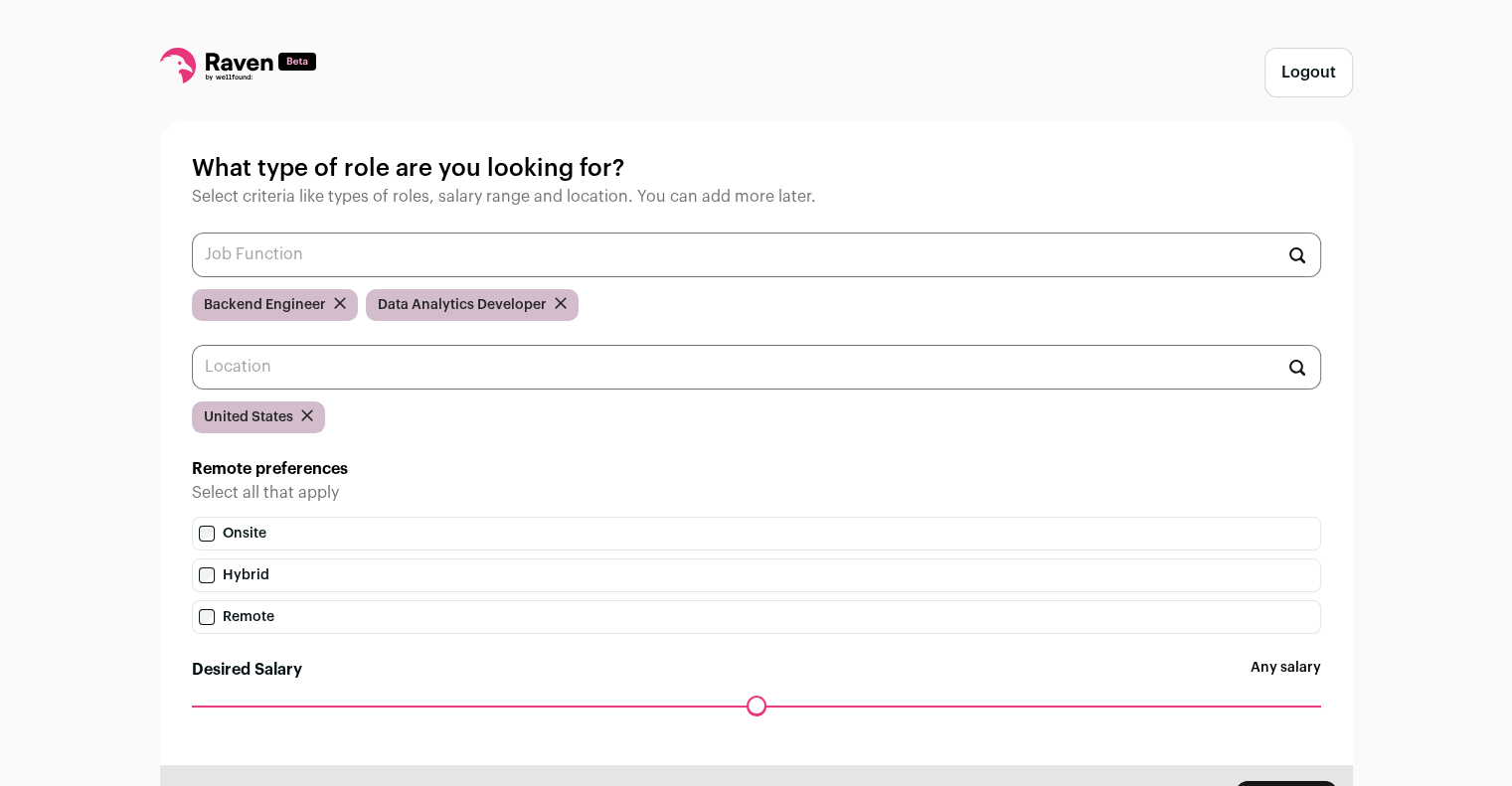 click on "Logout" at bounding box center [1308, 73] 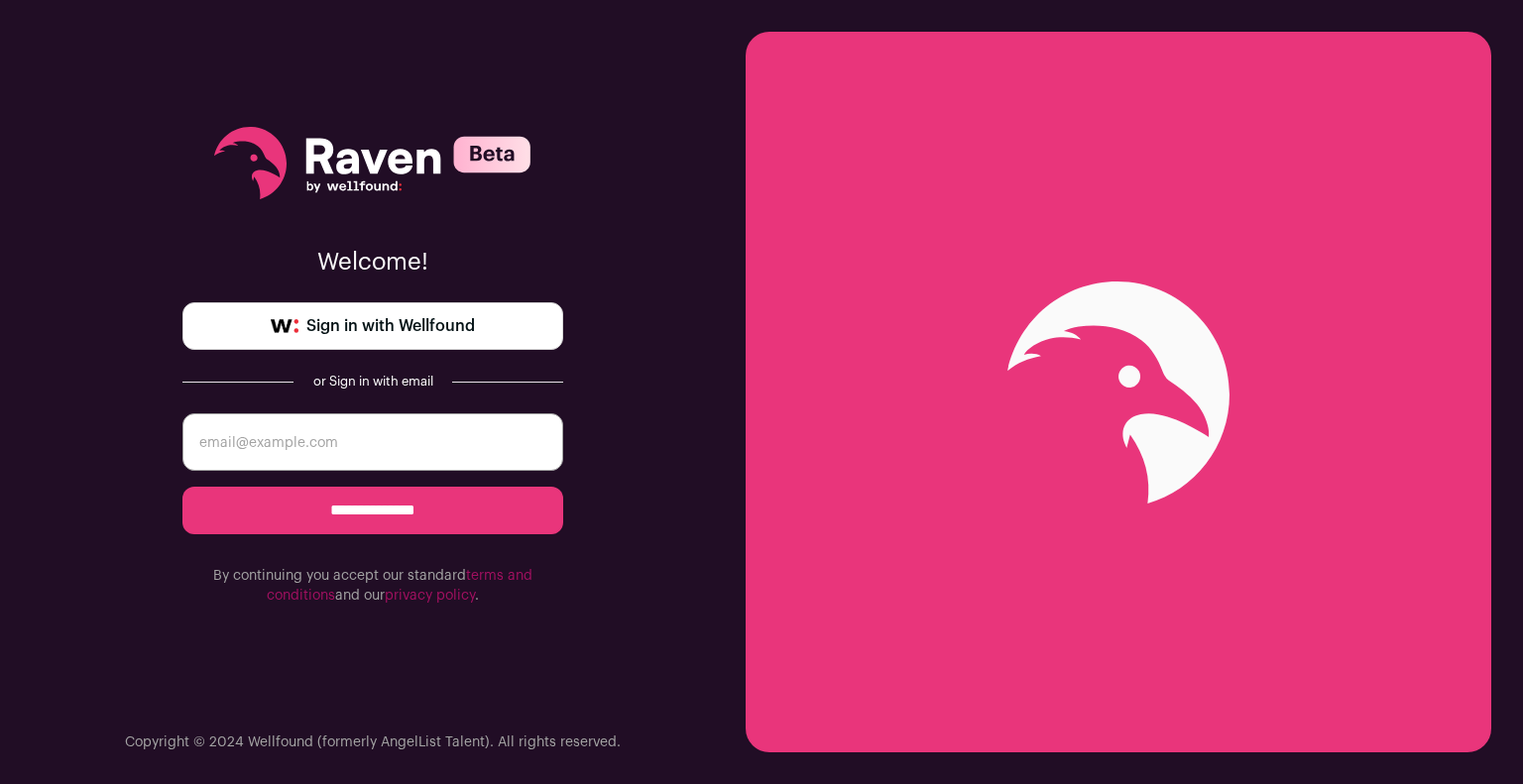 scroll, scrollTop: 0, scrollLeft: 0, axis: both 